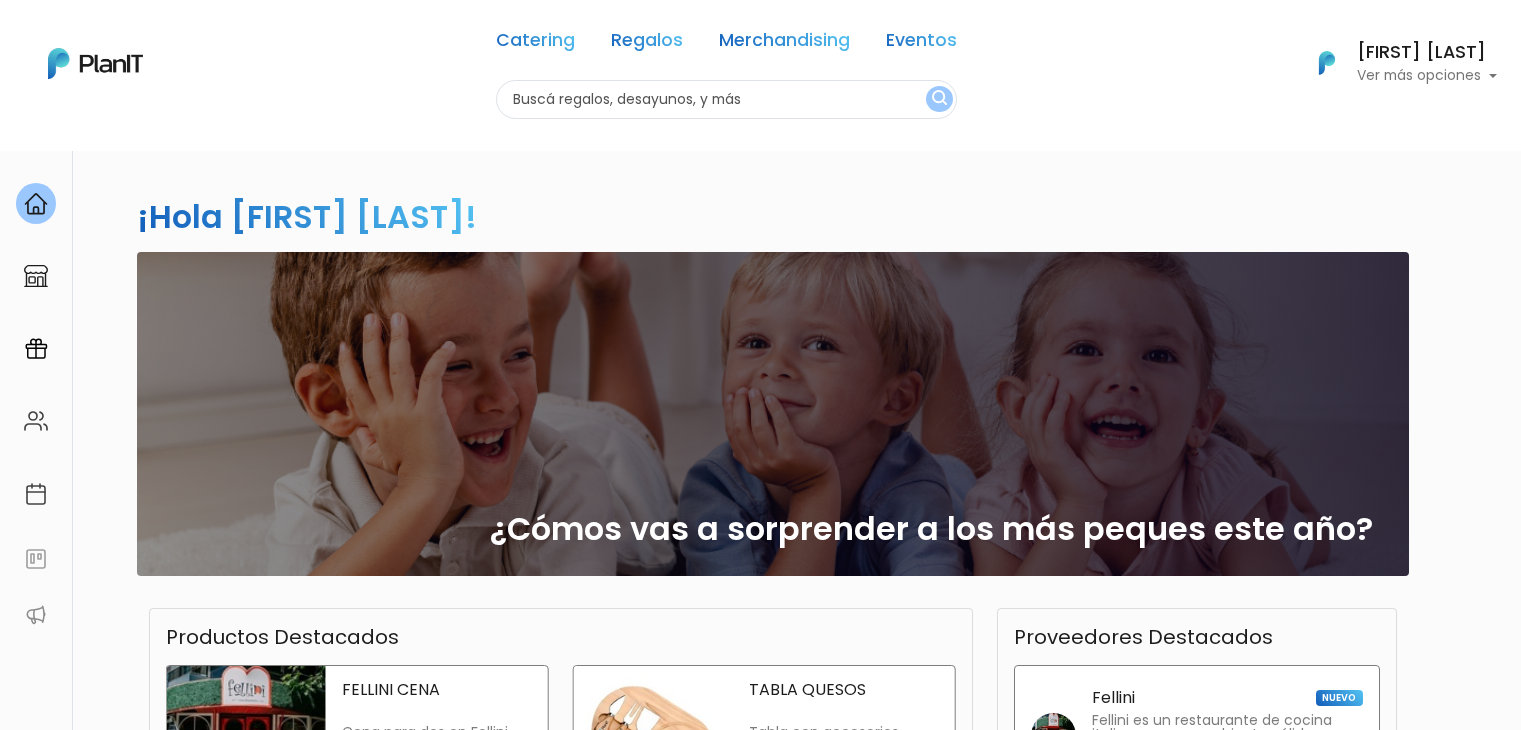 scroll, scrollTop: 0, scrollLeft: 0, axis: both 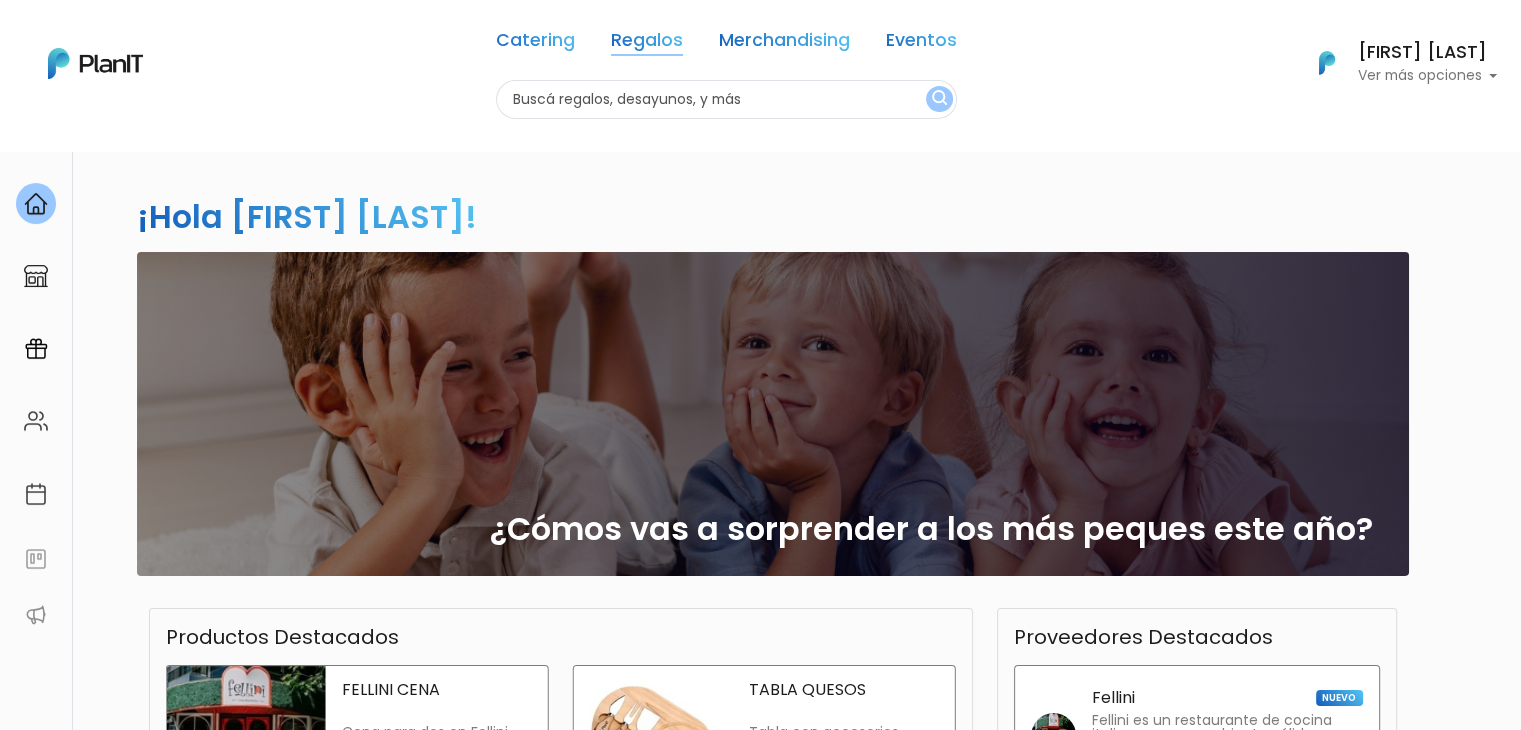 click on "Regalos" at bounding box center (647, 44) 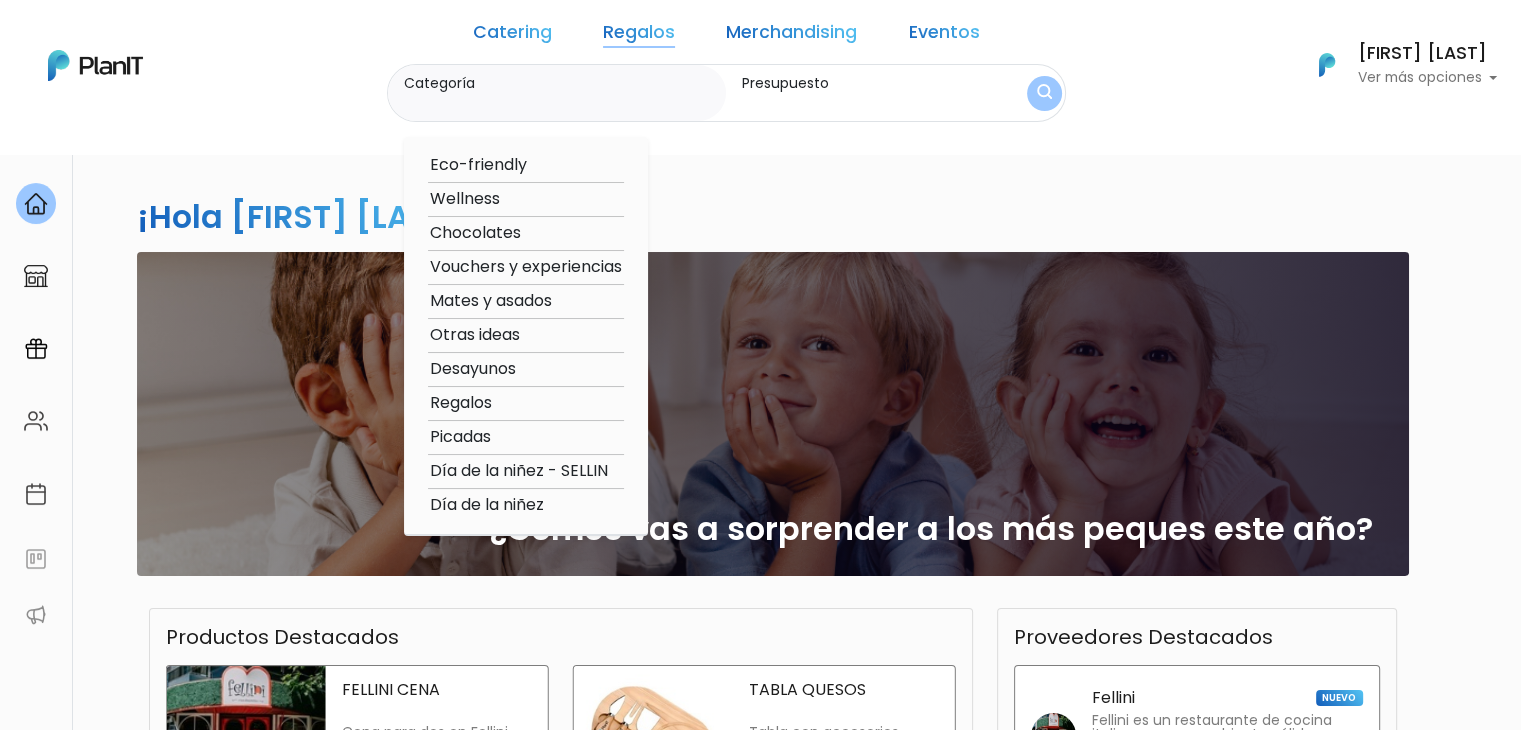 click on "Desayunos" at bounding box center (526, 369) 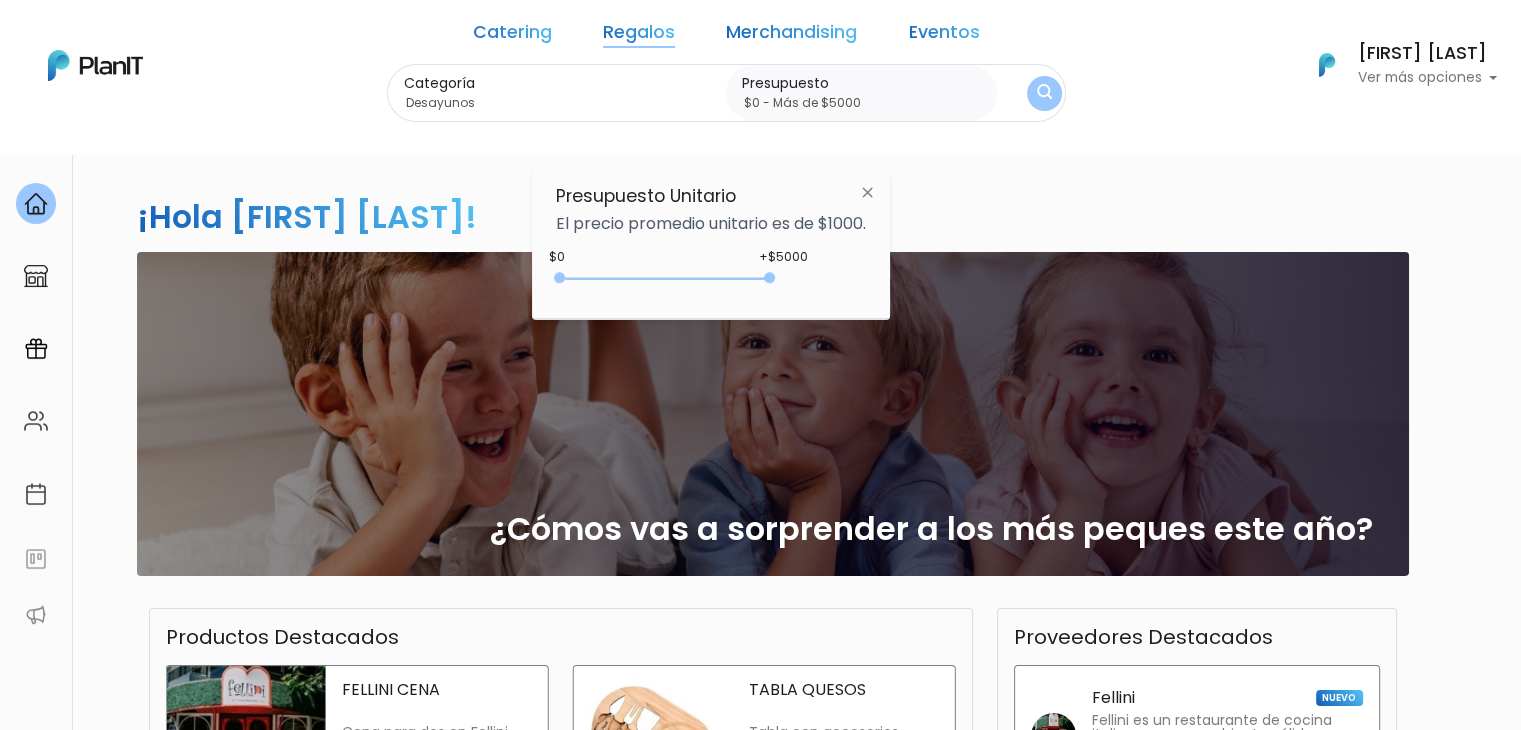 type on "$0 - Más de $5000" 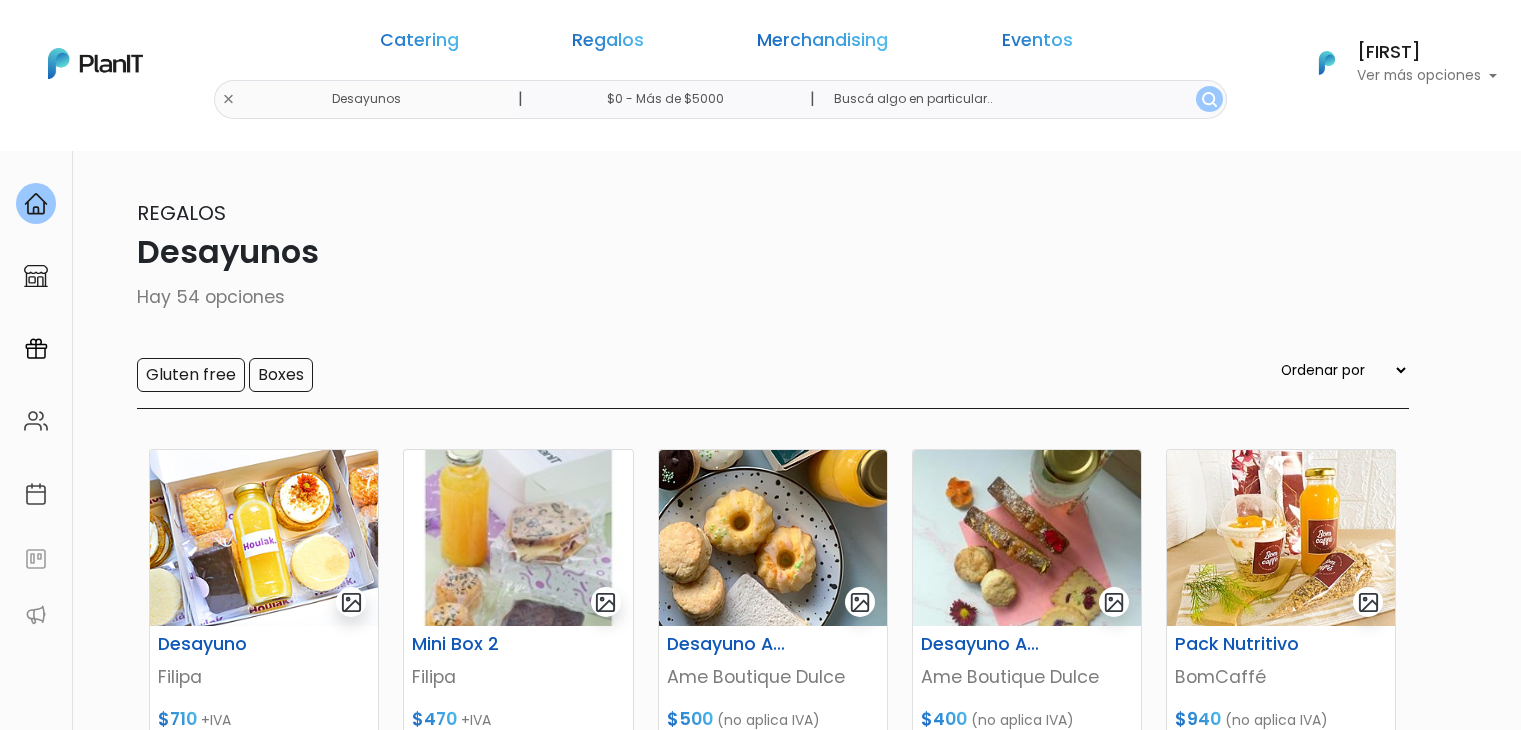 scroll, scrollTop: 0, scrollLeft: 0, axis: both 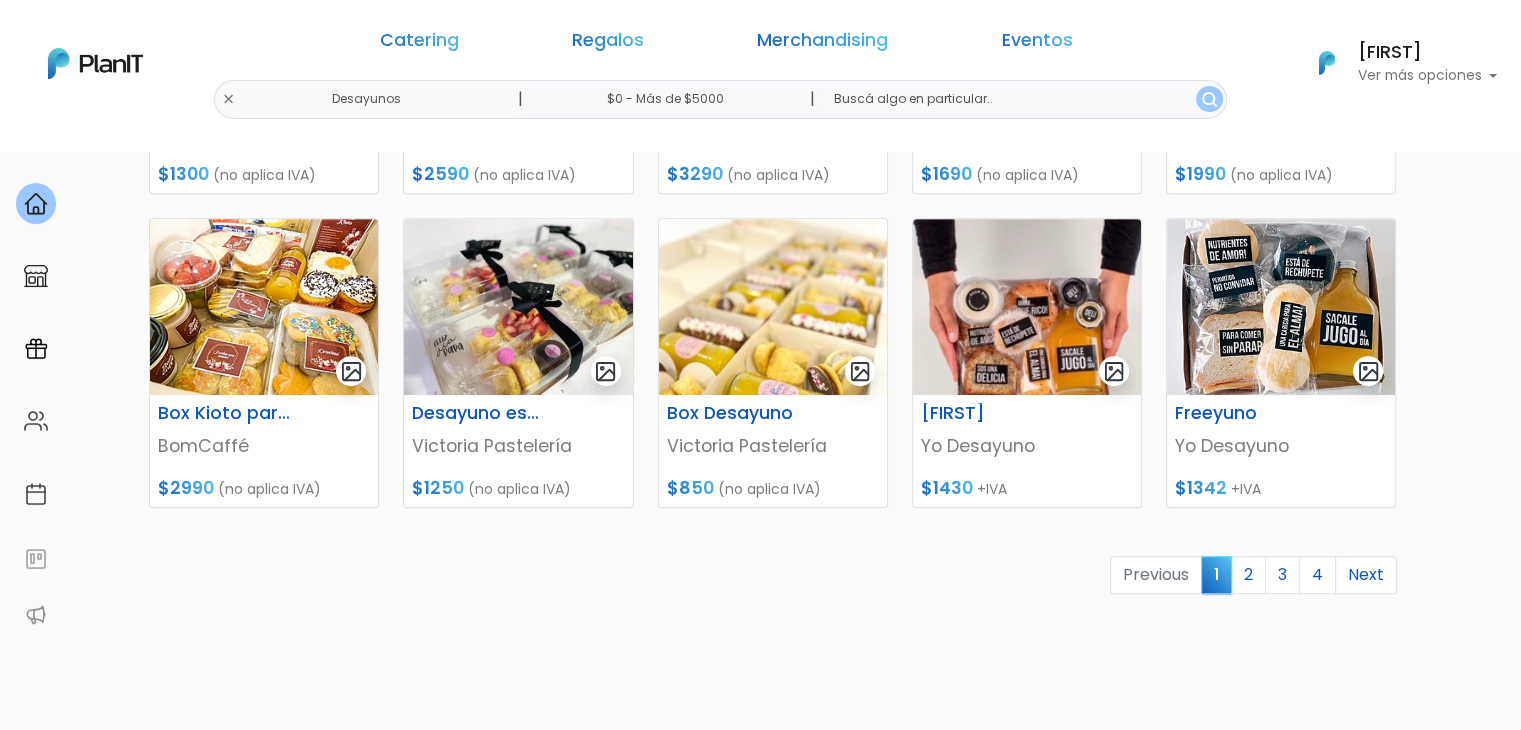 click on "keyboard_arrow_down" at bounding box center (1446, 1917) 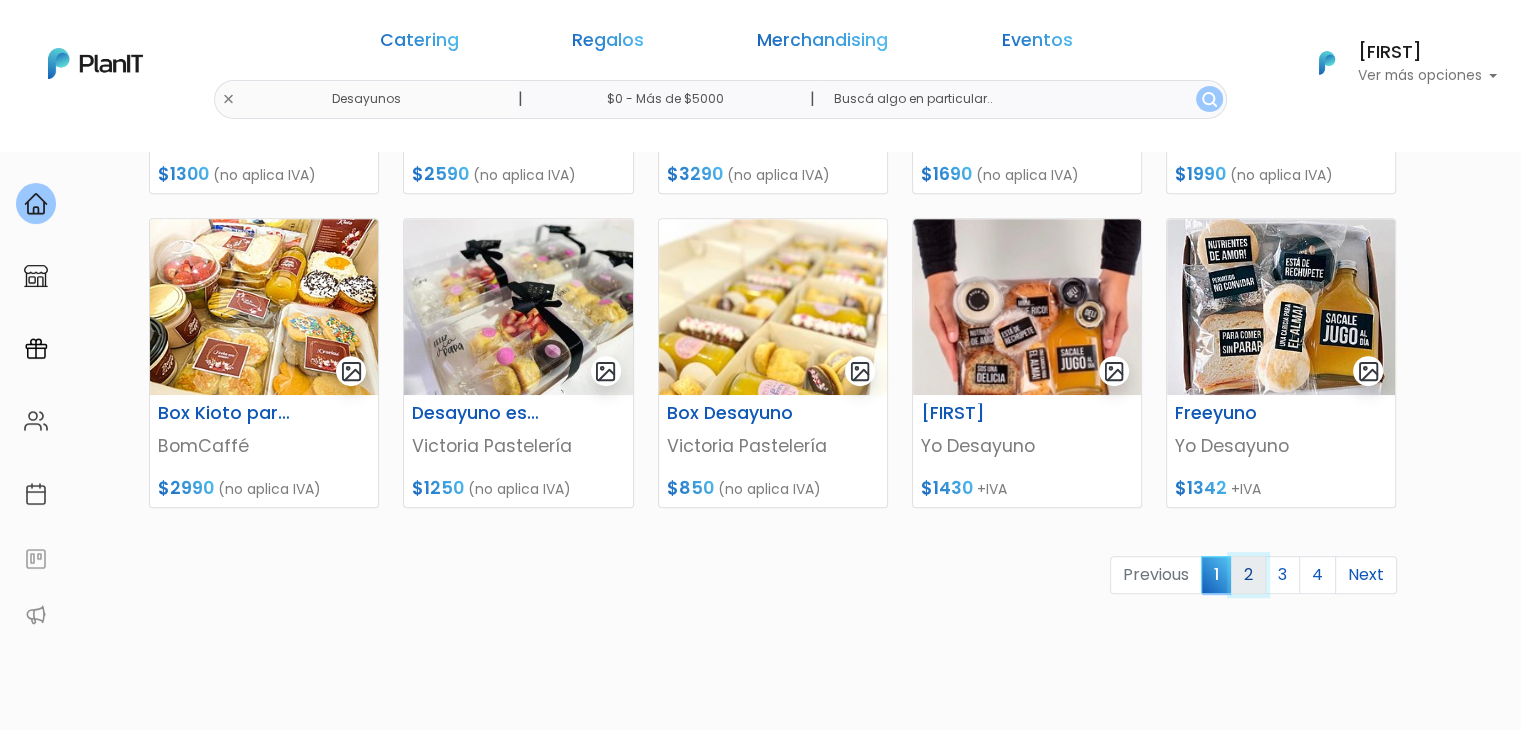 click on "2" at bounding box center [1248, 575] 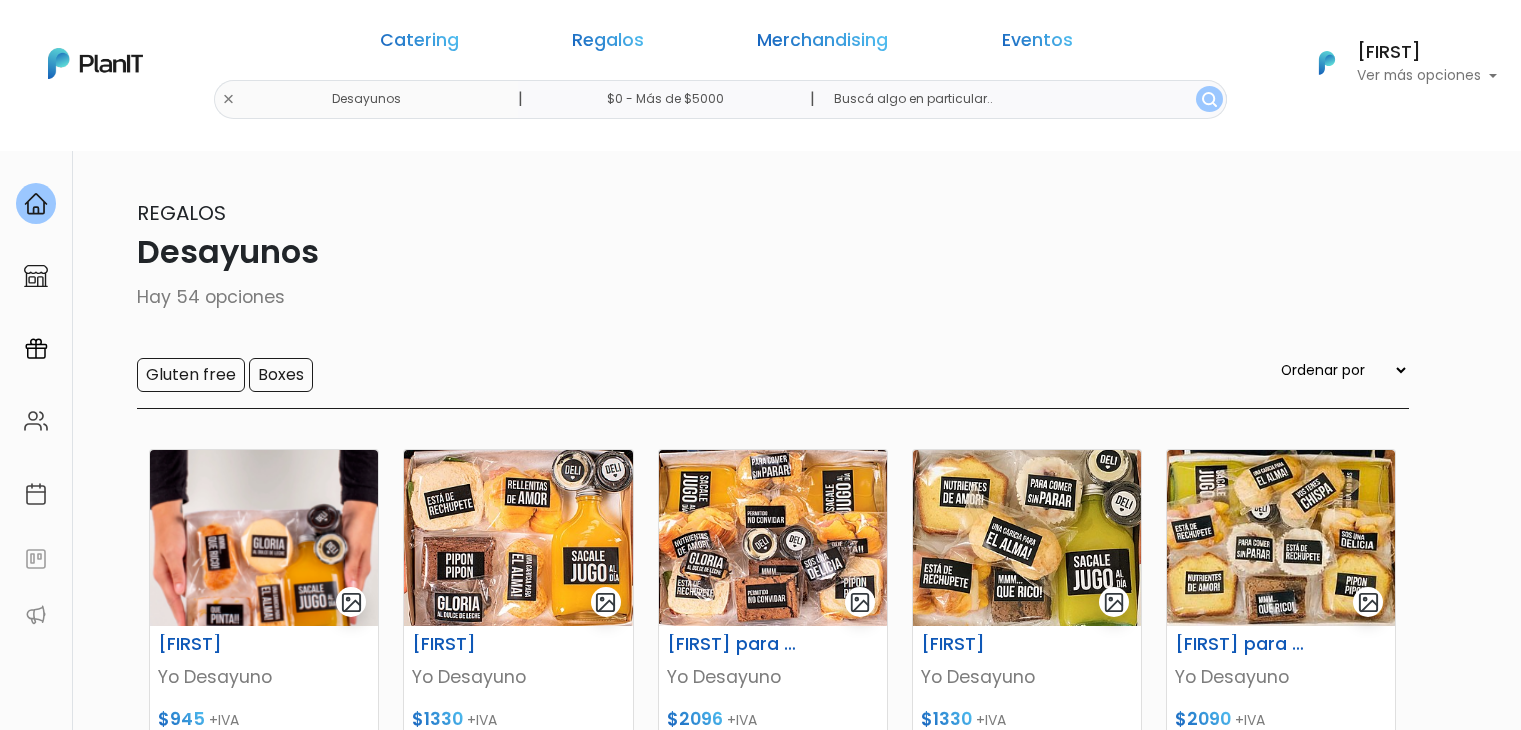 scroll, scrollTop: 0, scrollLeft: 0, axis: both 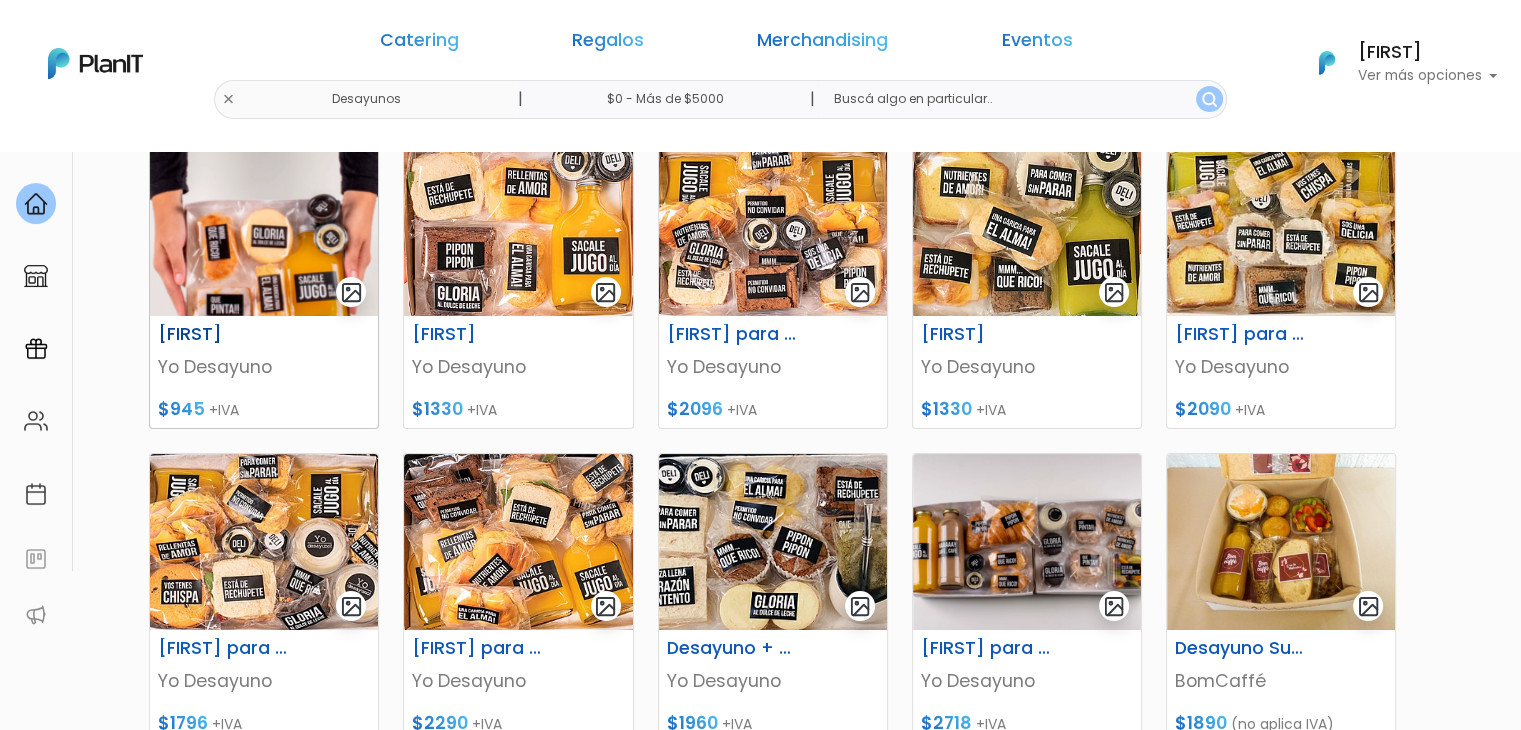 click at bounding box center (264, 228) 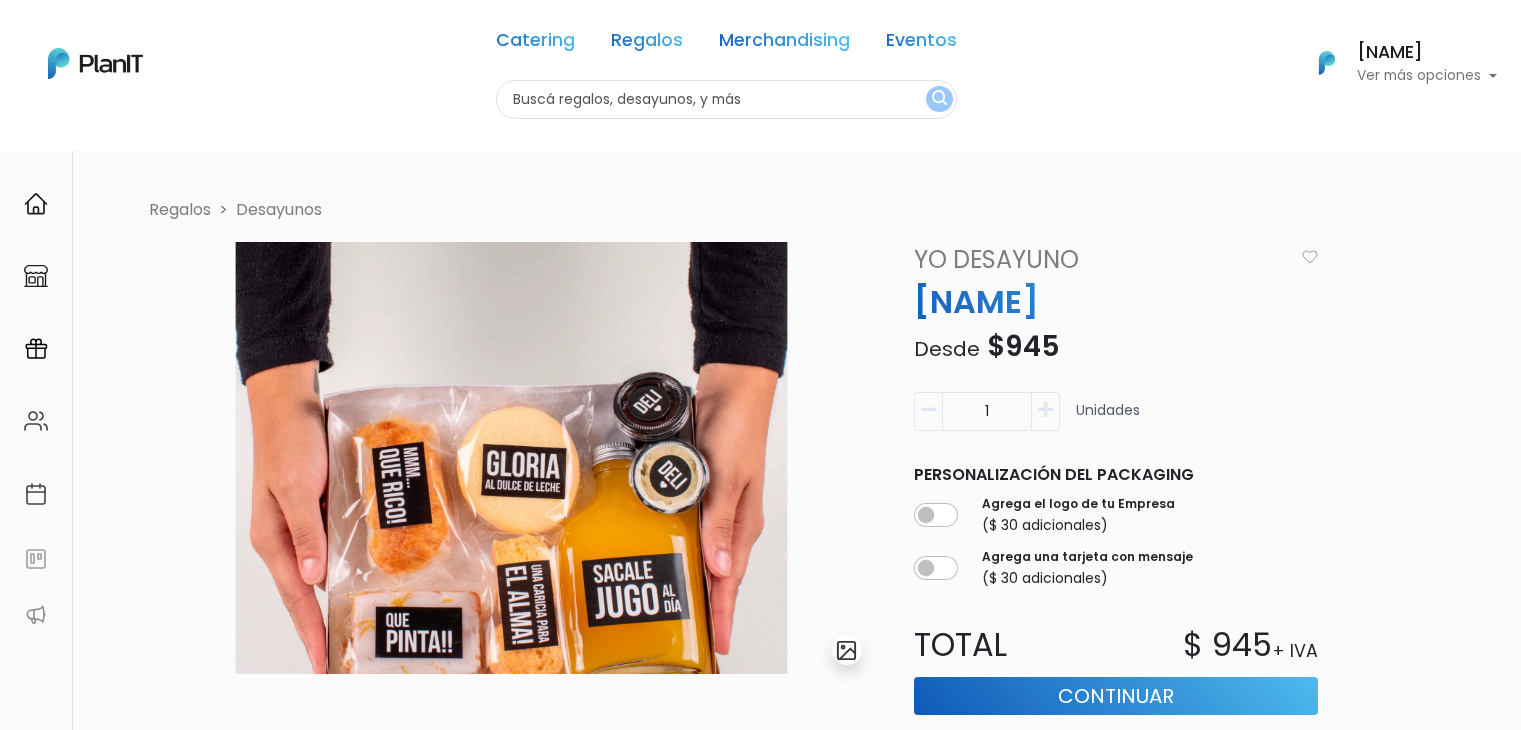 scroll, scrollTop: 0, scrollLeft: 0, axis: both 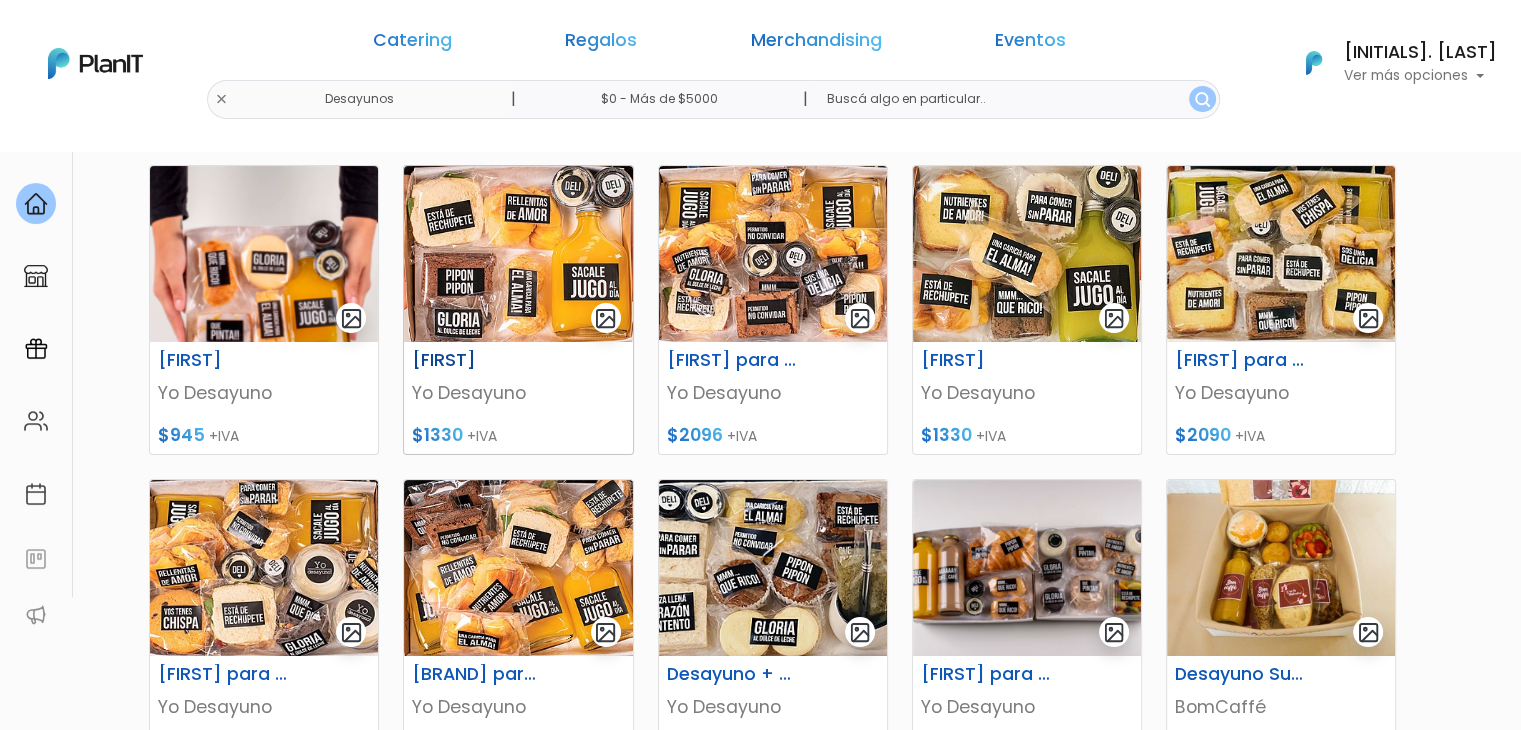 click at bounding box center [518, 254] 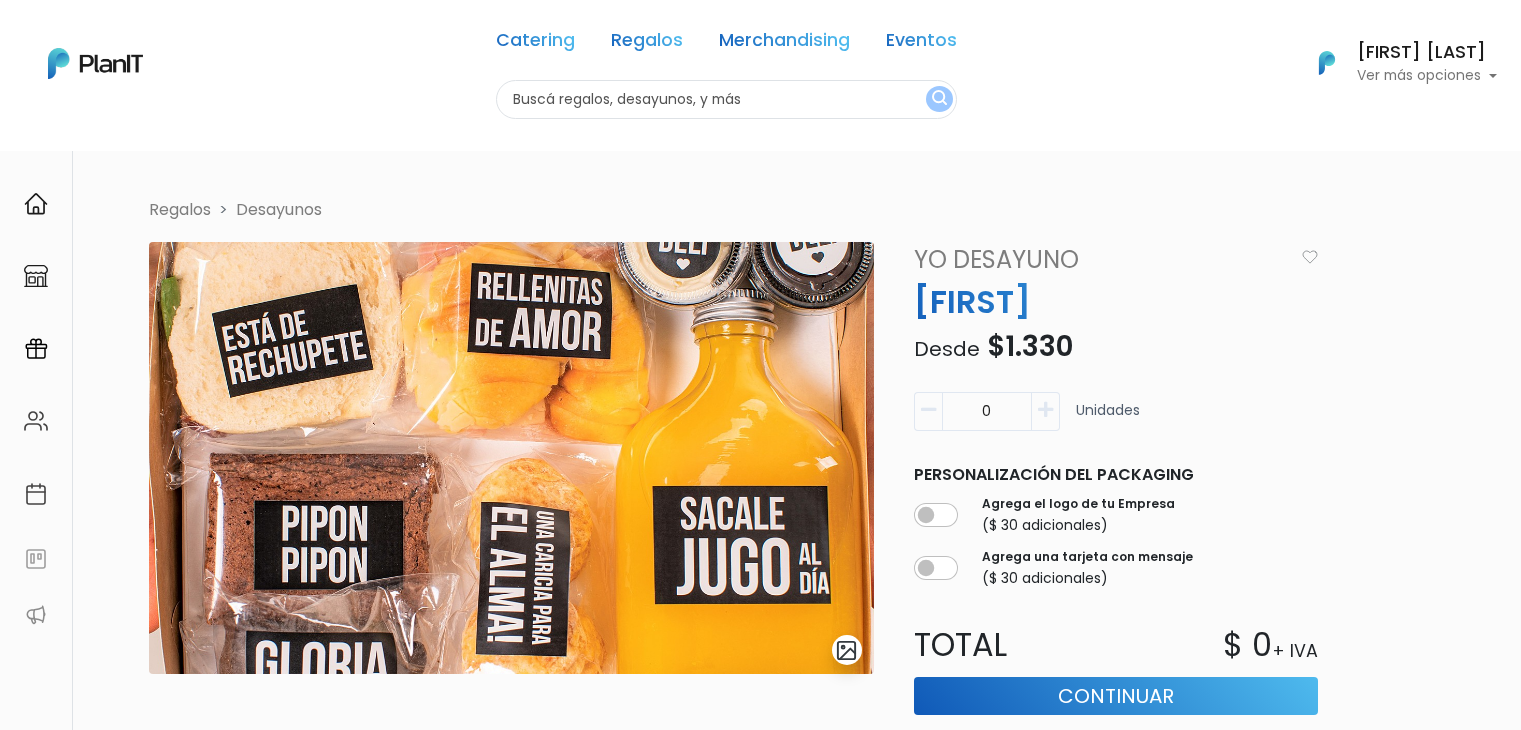scroll, scrollTop: 0, scrollLeft: 0, axis: both 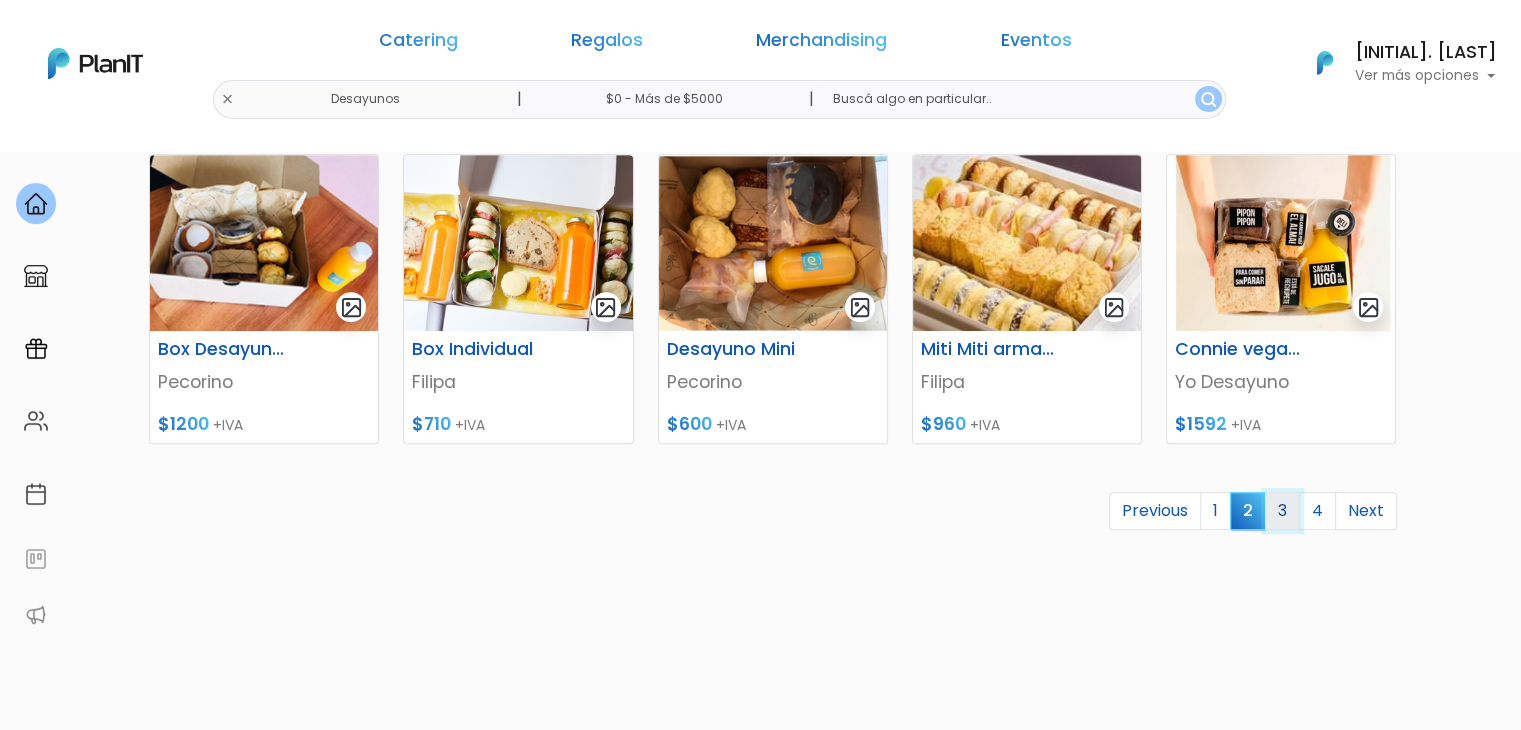 click on "3" at bounding box center [1282, 511] 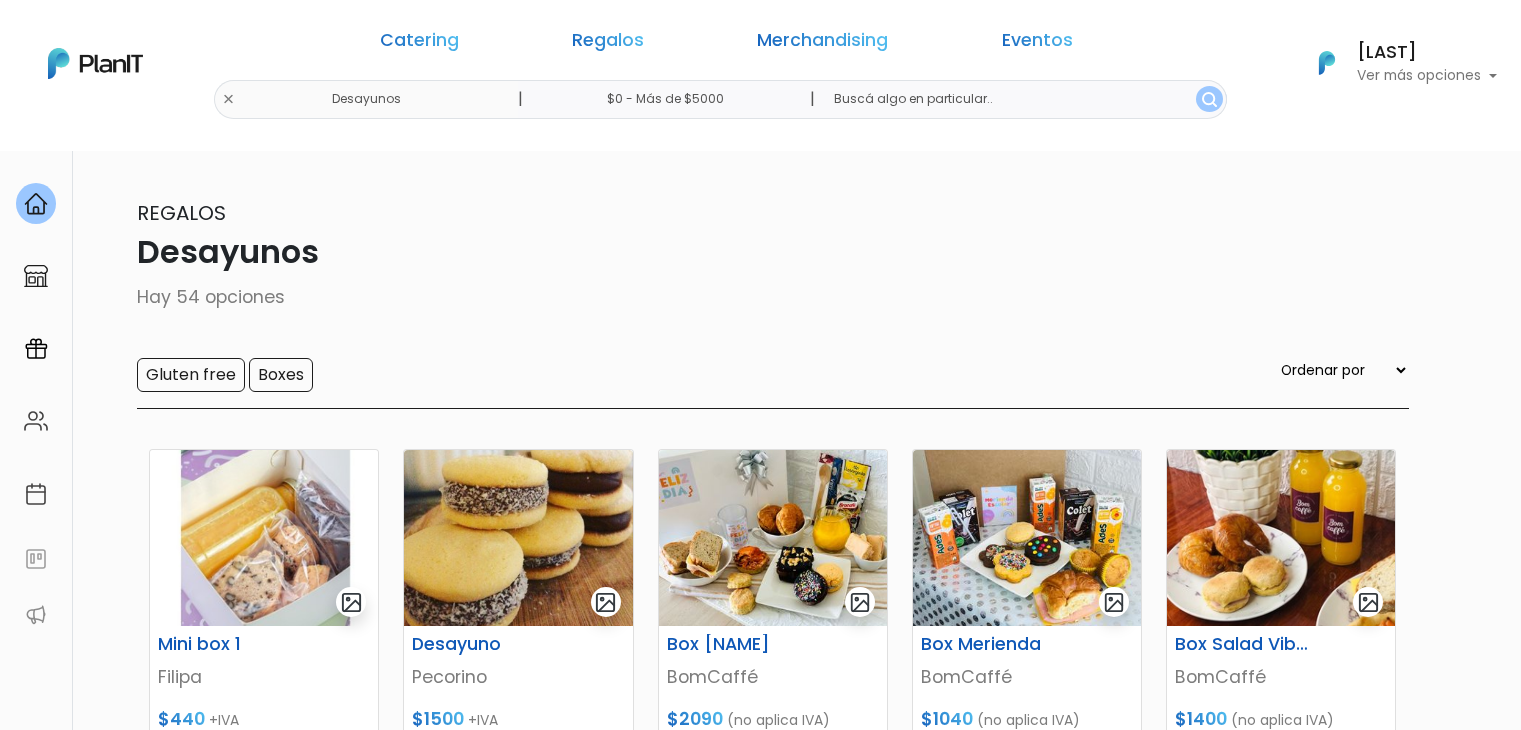 scroll, scrollTop: 0, scrollLeft: 0, axis: both 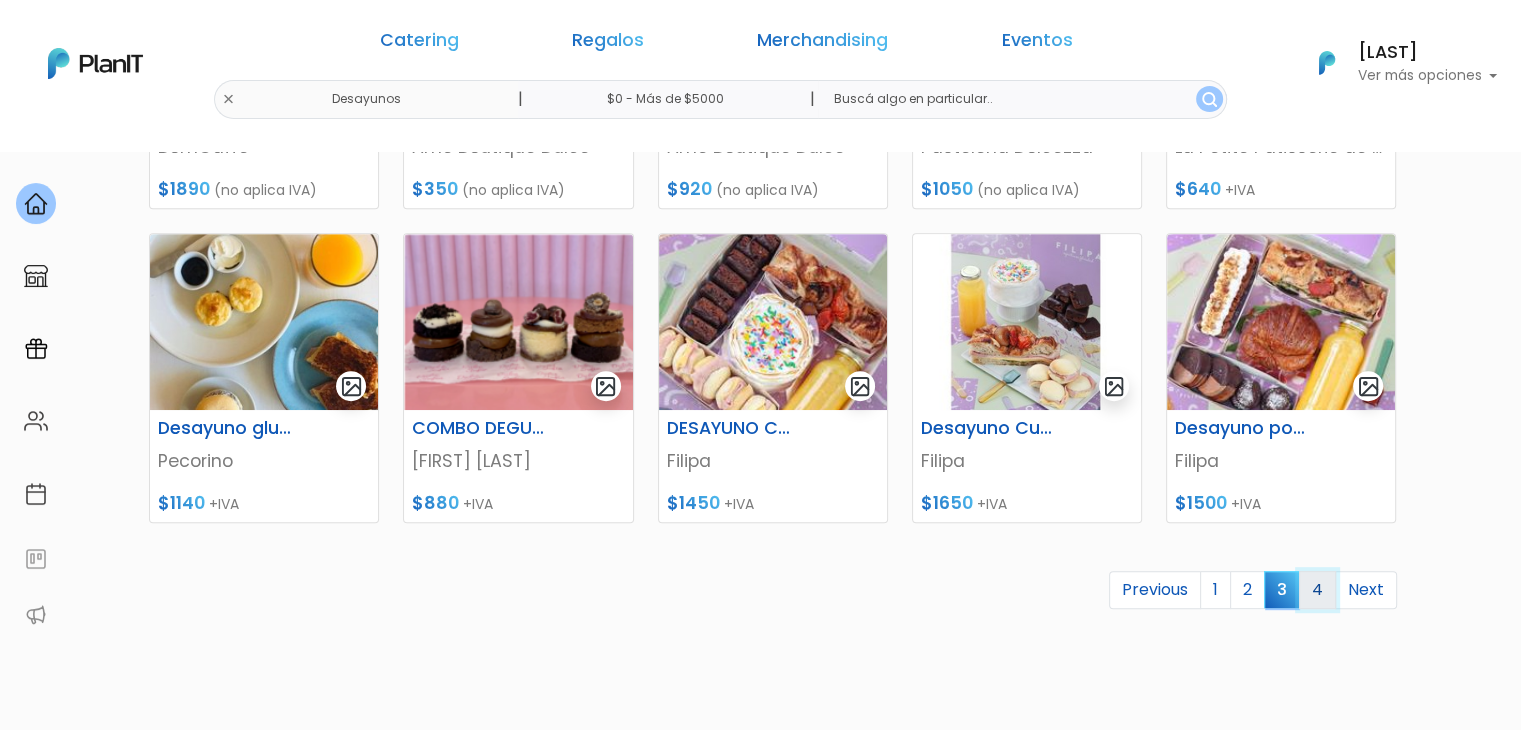 click on "4" at bounding box center [1317, 590] 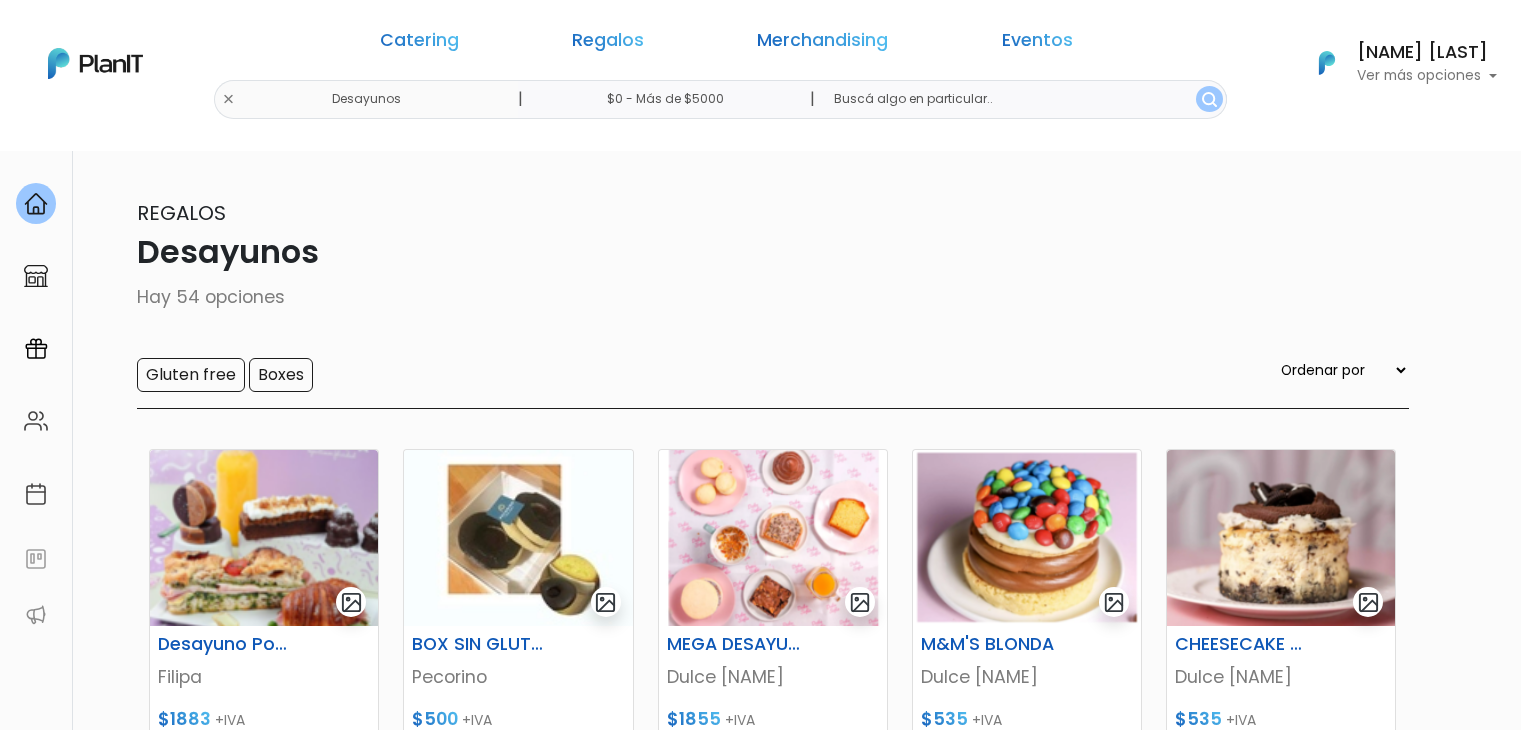 scroll, scrollTop: 0, scrollLeft: 0, axis: both 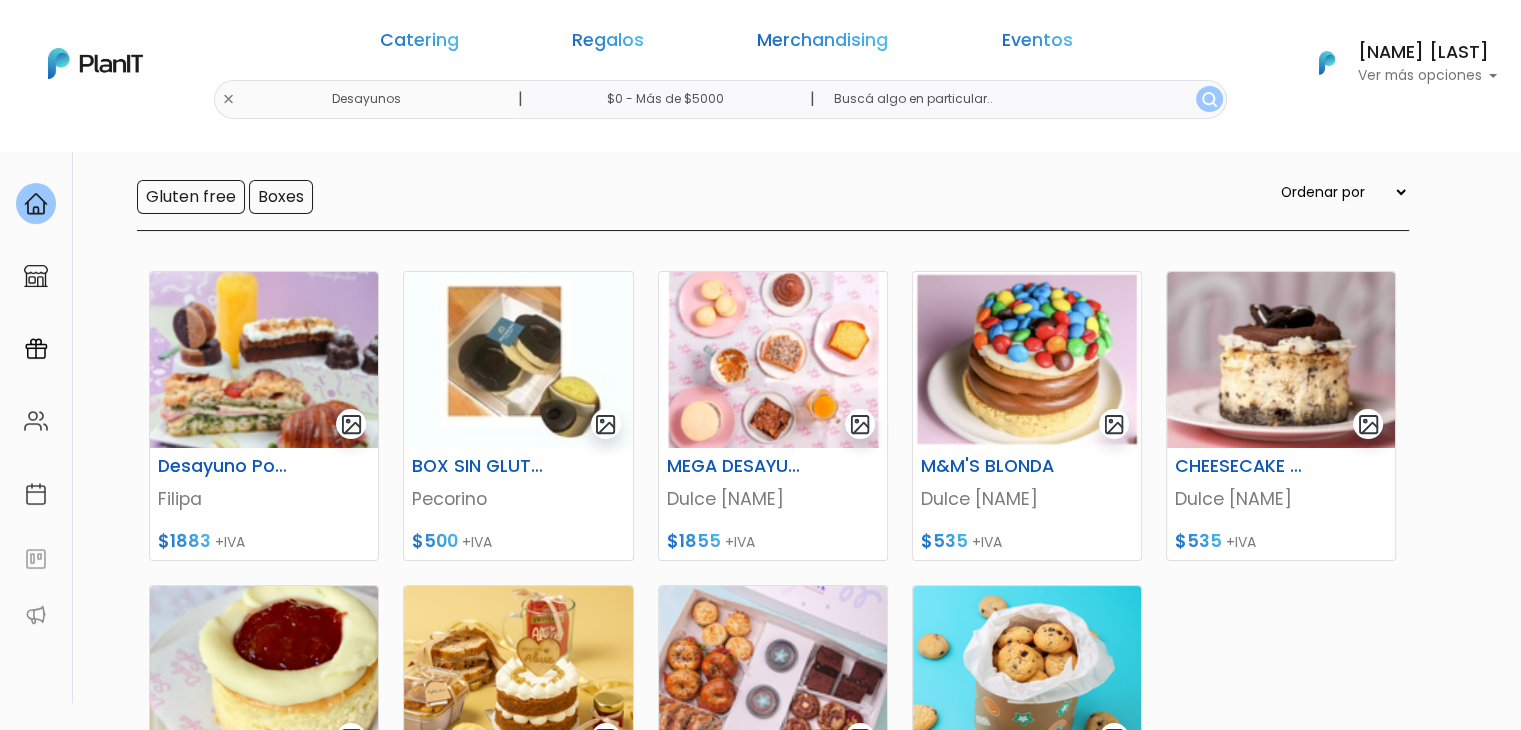 drag, startPoint x: 1535, startPoint y: 194, endPoint x: 1502, endPoint y: 281, distance: 93.04838 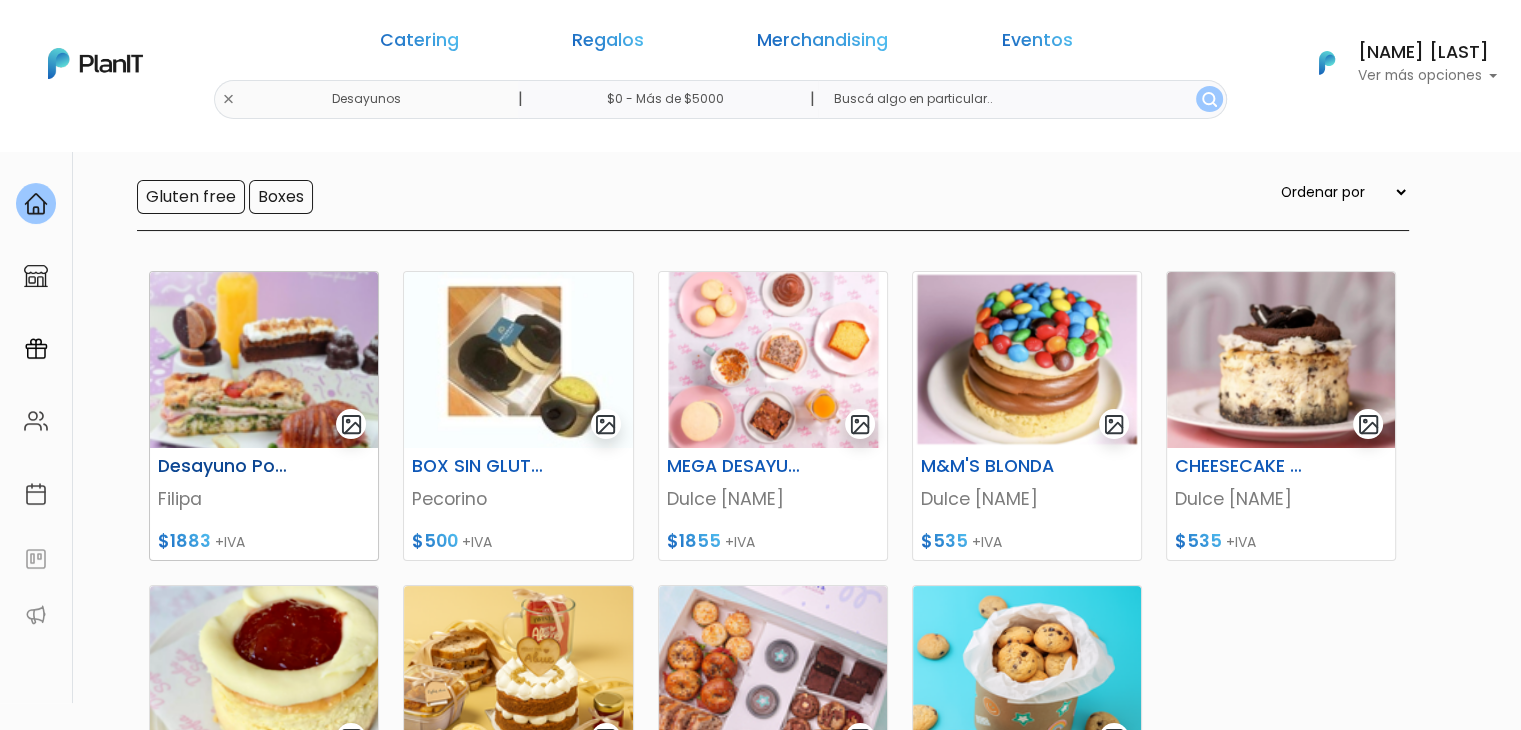 click at bounding box center (264, 360) 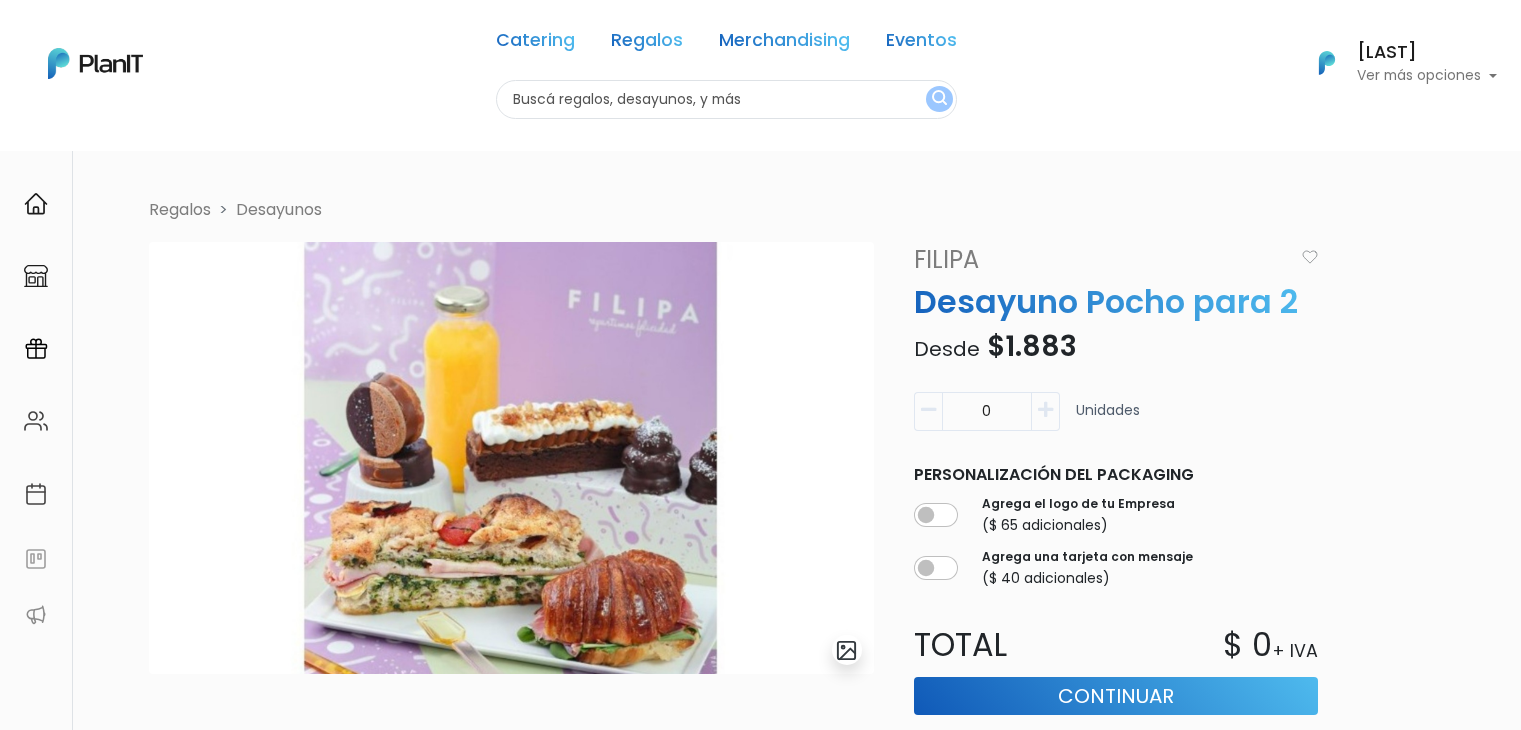 scroll, scrollTop: 0, scrollLeft: 0, axis: both 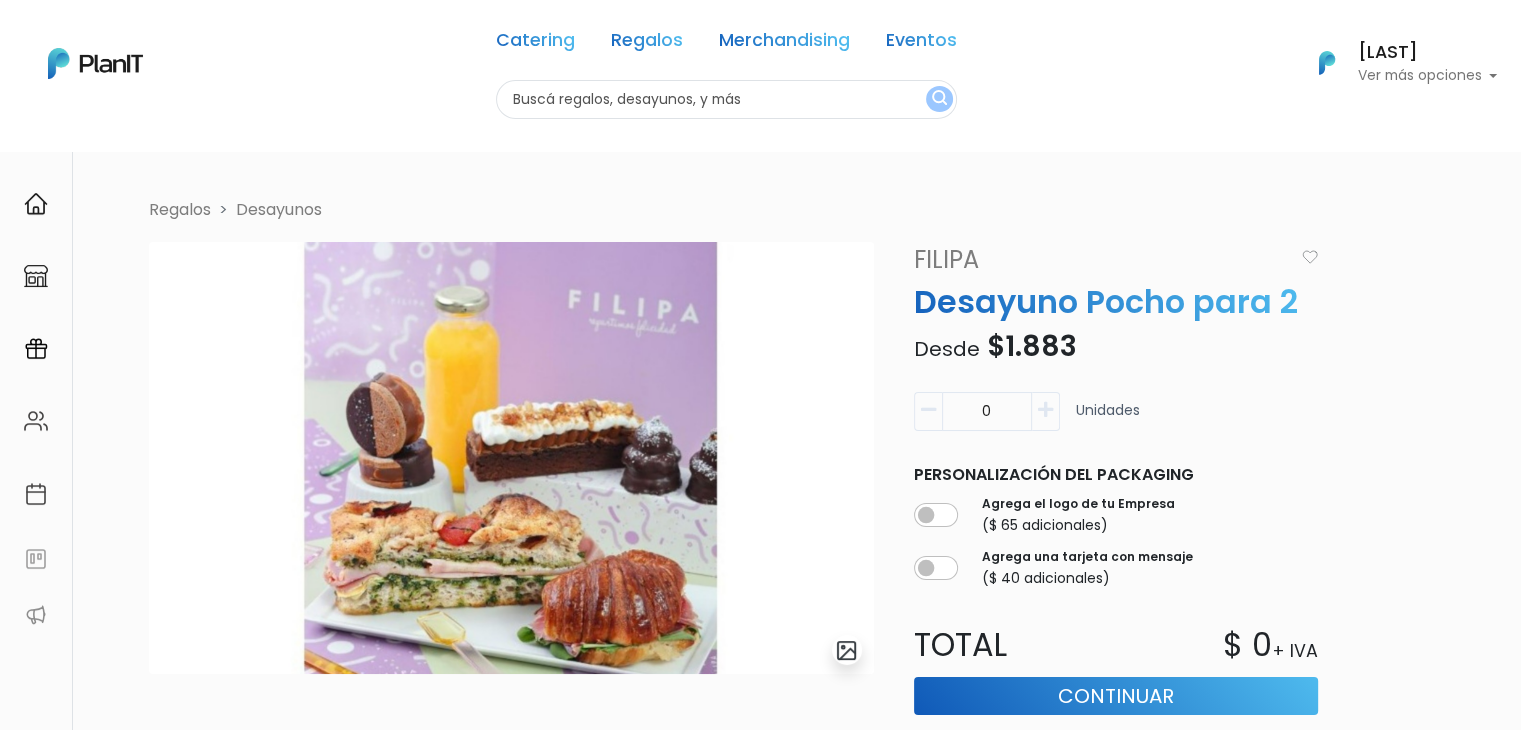 click on "Filipa" at bounding box center [1098, 260] 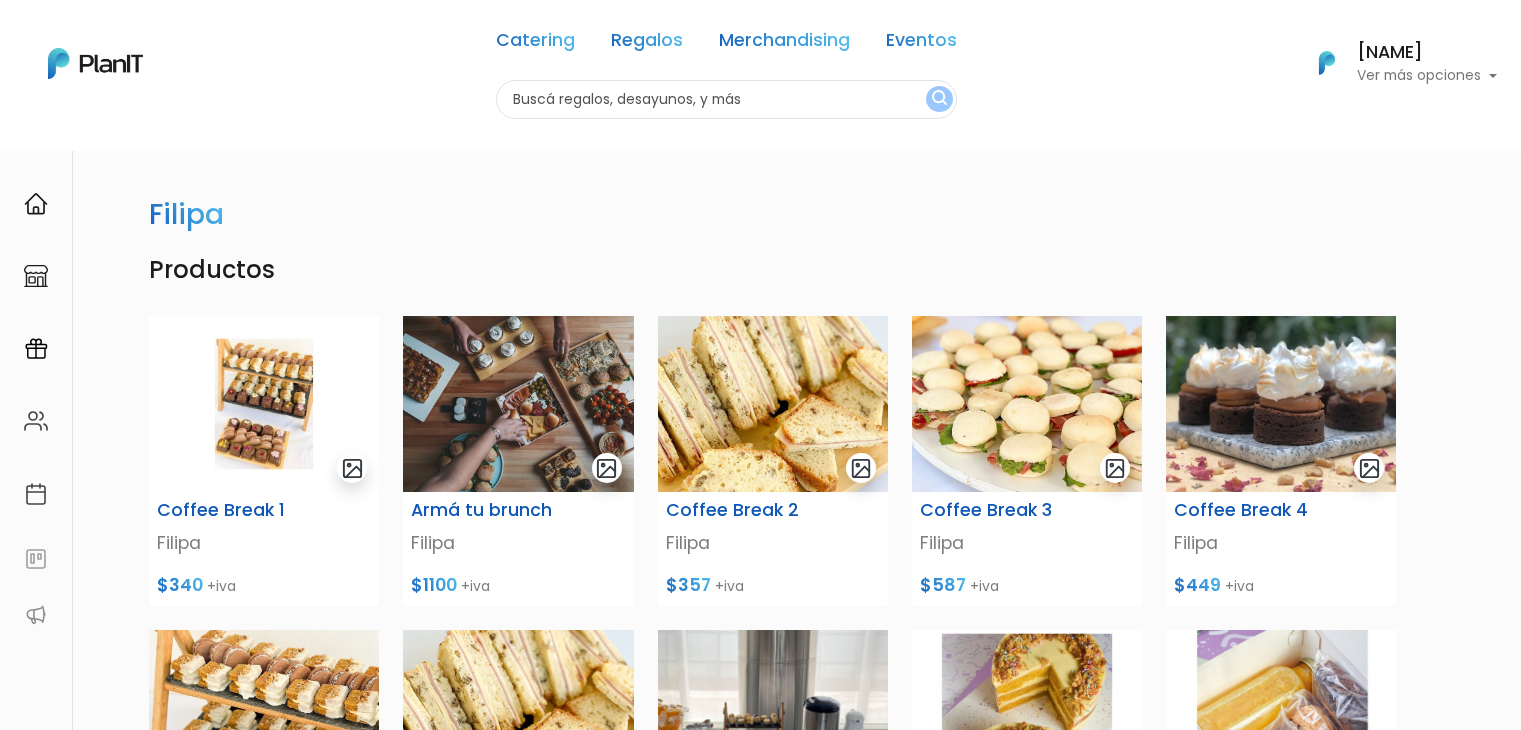 scroll, scrollTop: 0, scrollLeft: 0, axis: both 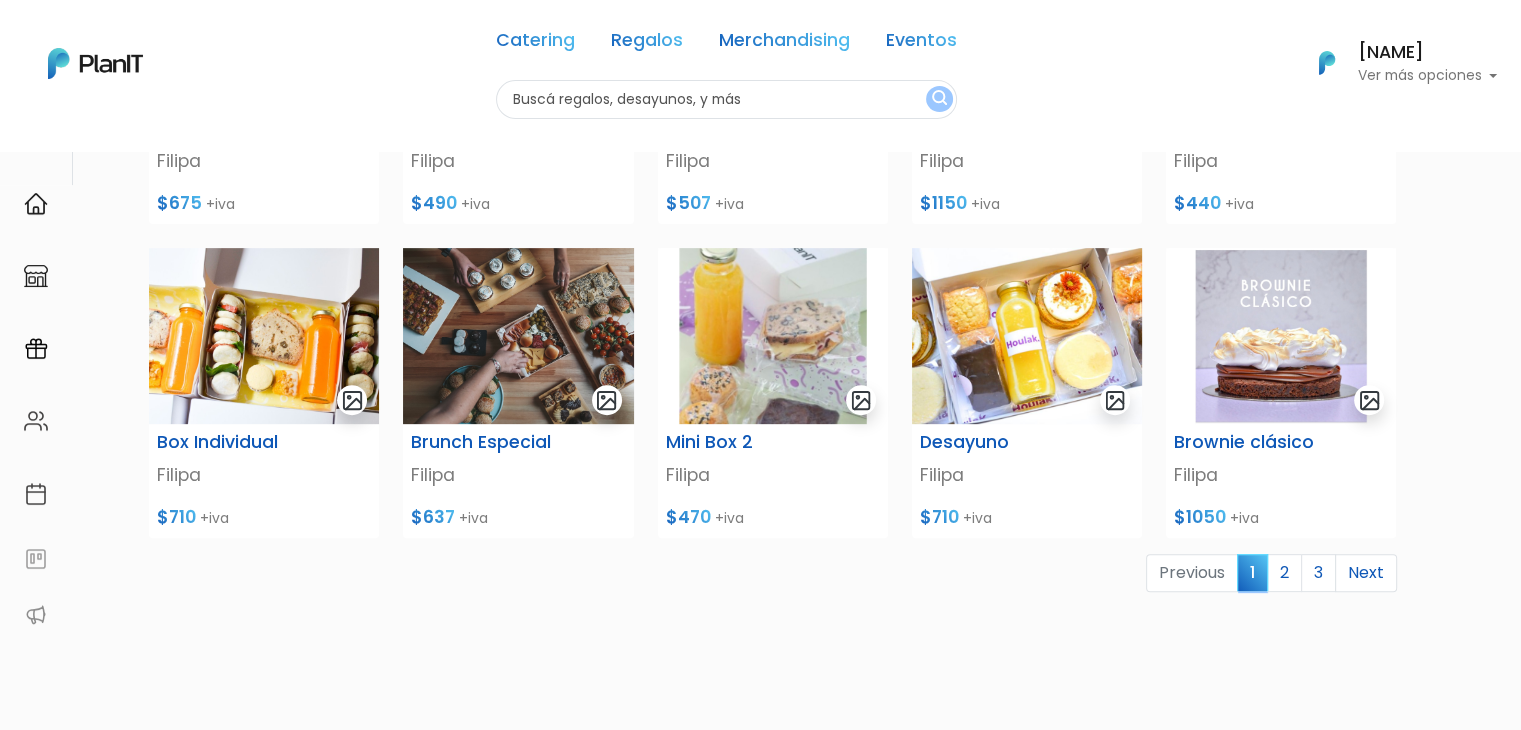 drag, startPoint x: 1534, startPoint y: 107, endPoint x: 1535, endPoint y: 403, distance: 296.00168 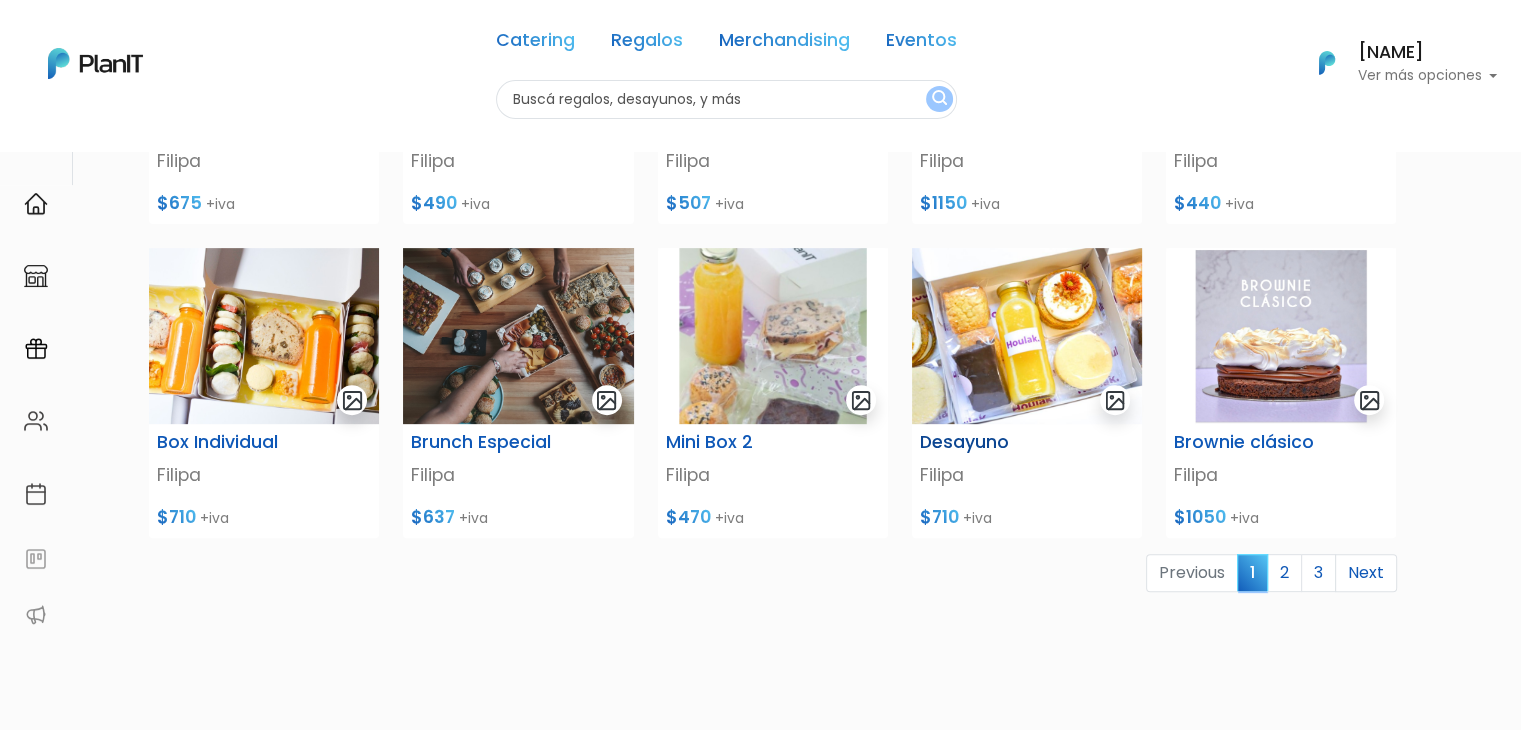 click at bounding box center (1027, 336) 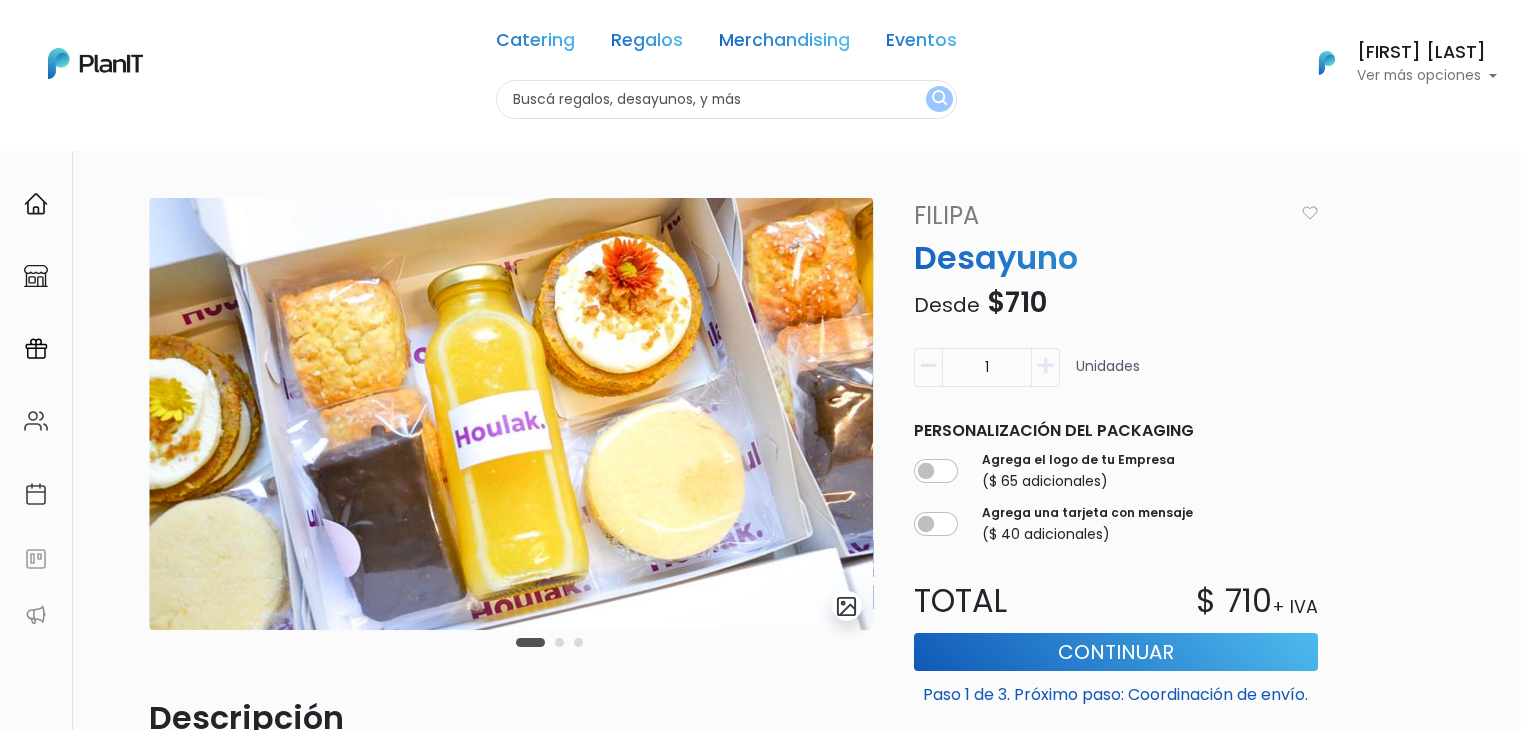 scroll, scrollTop: 0, scrollLeft: 0, axis: both 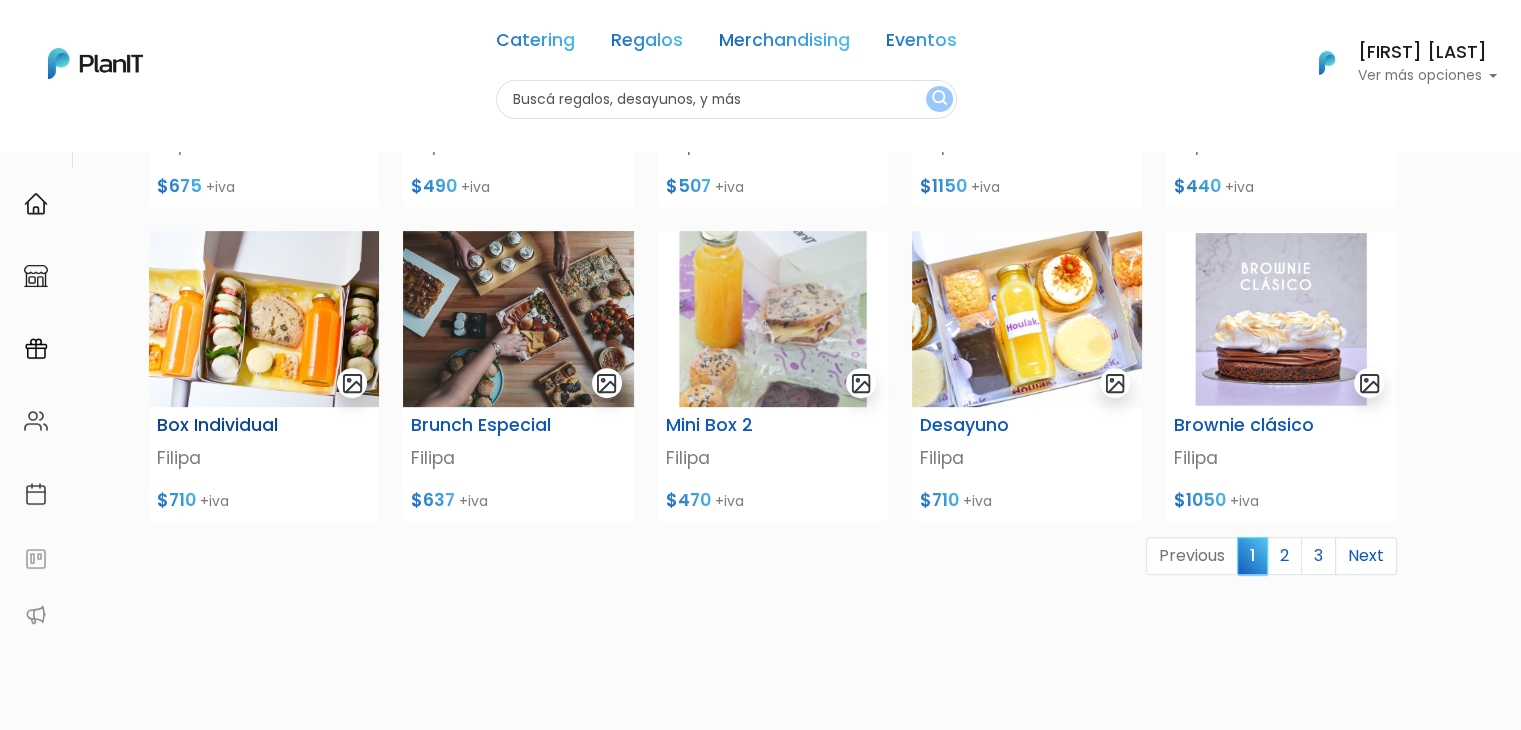click at bounding box center (264, 319) 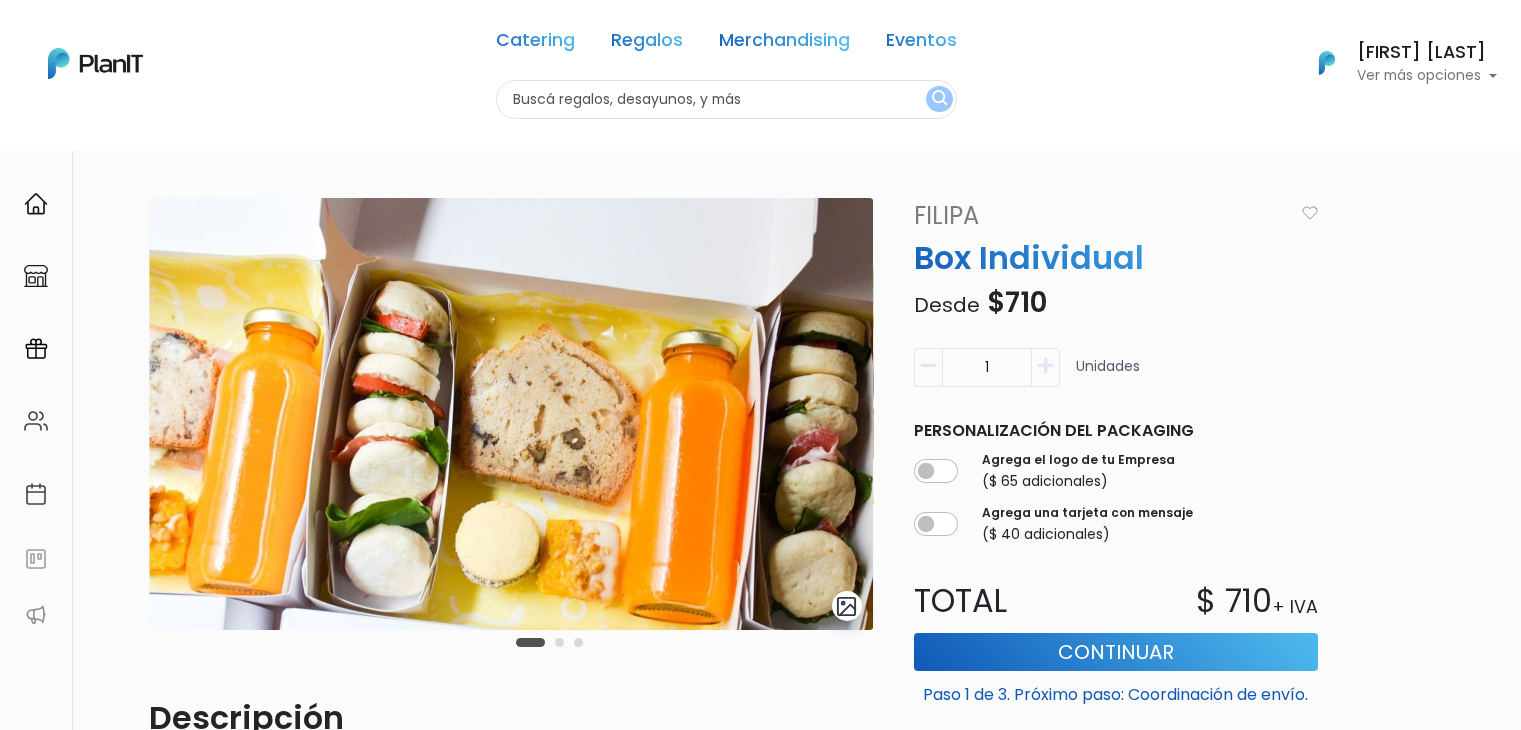 scroll, scrollTop: 0, scrollLeft: 0, axis: both 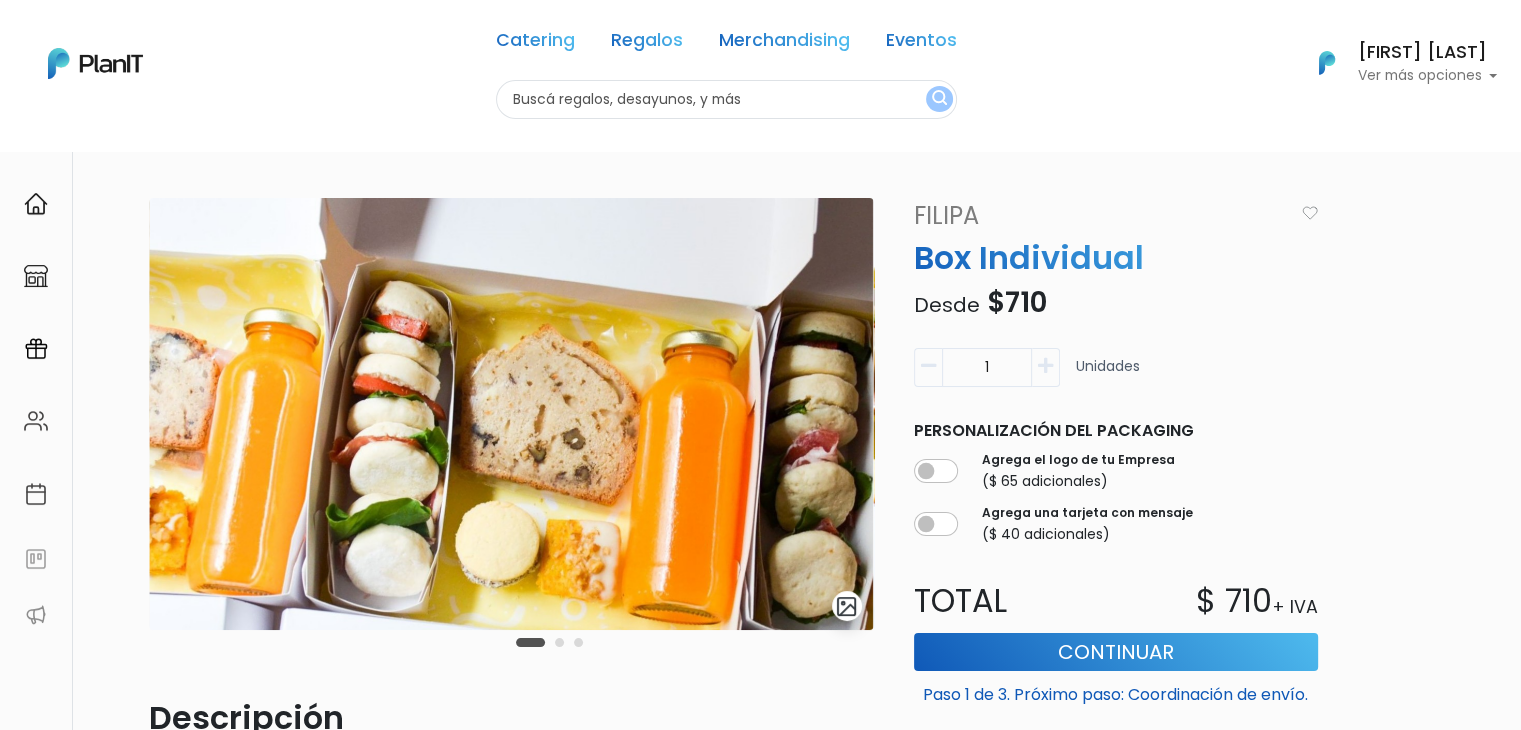 click at bounding box center [726, 99] 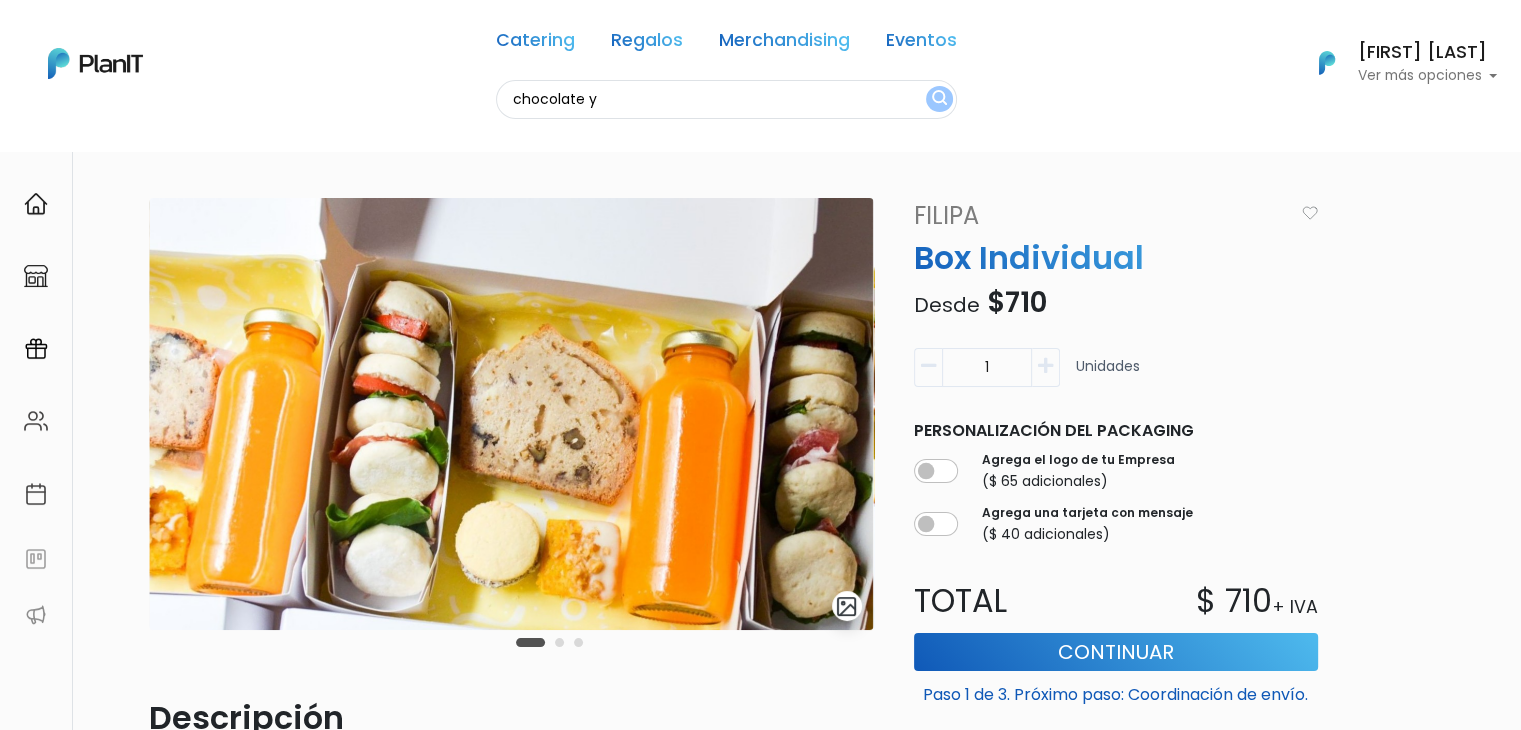 type on "chocolate y" 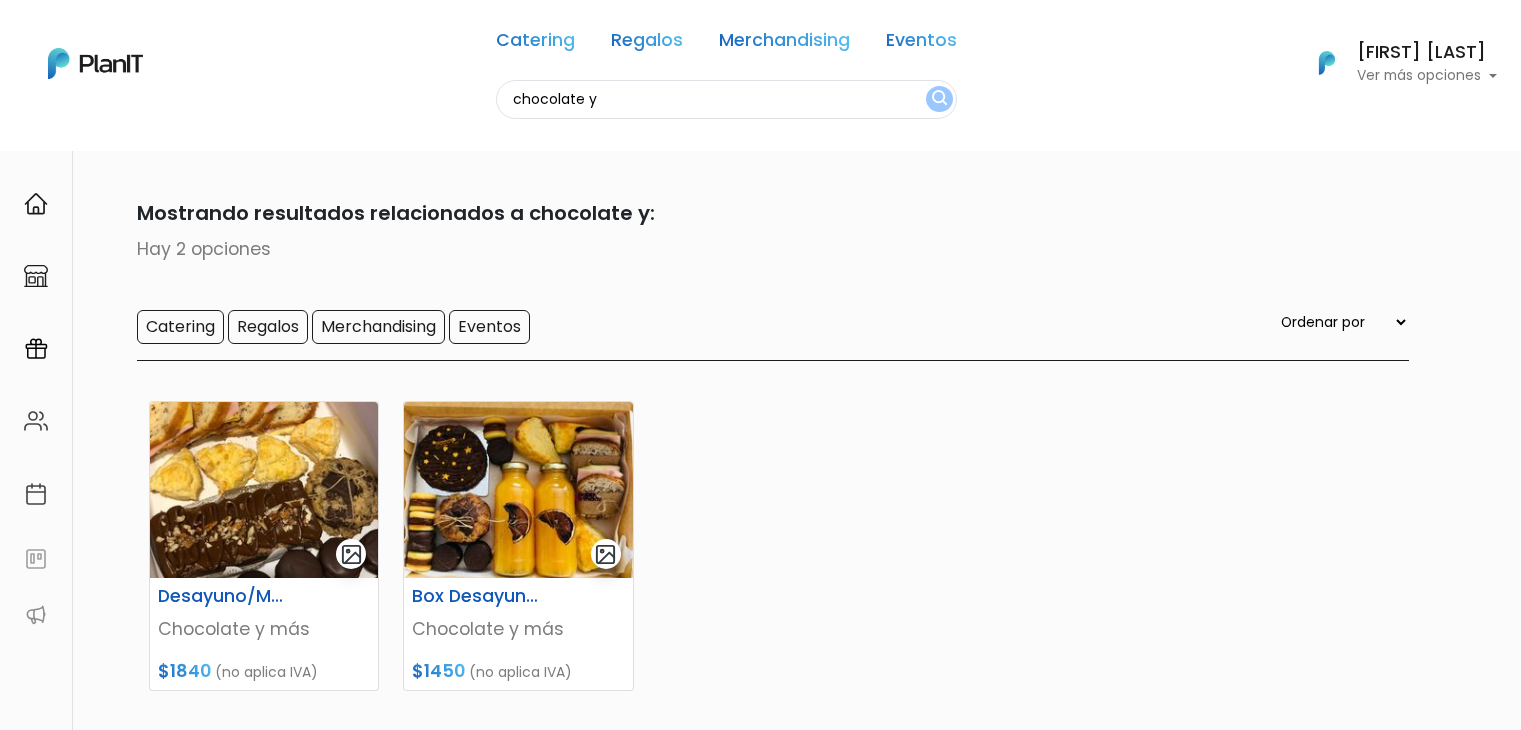 scroll, scrollTop: 0, scrollLeft: 0, axis: both 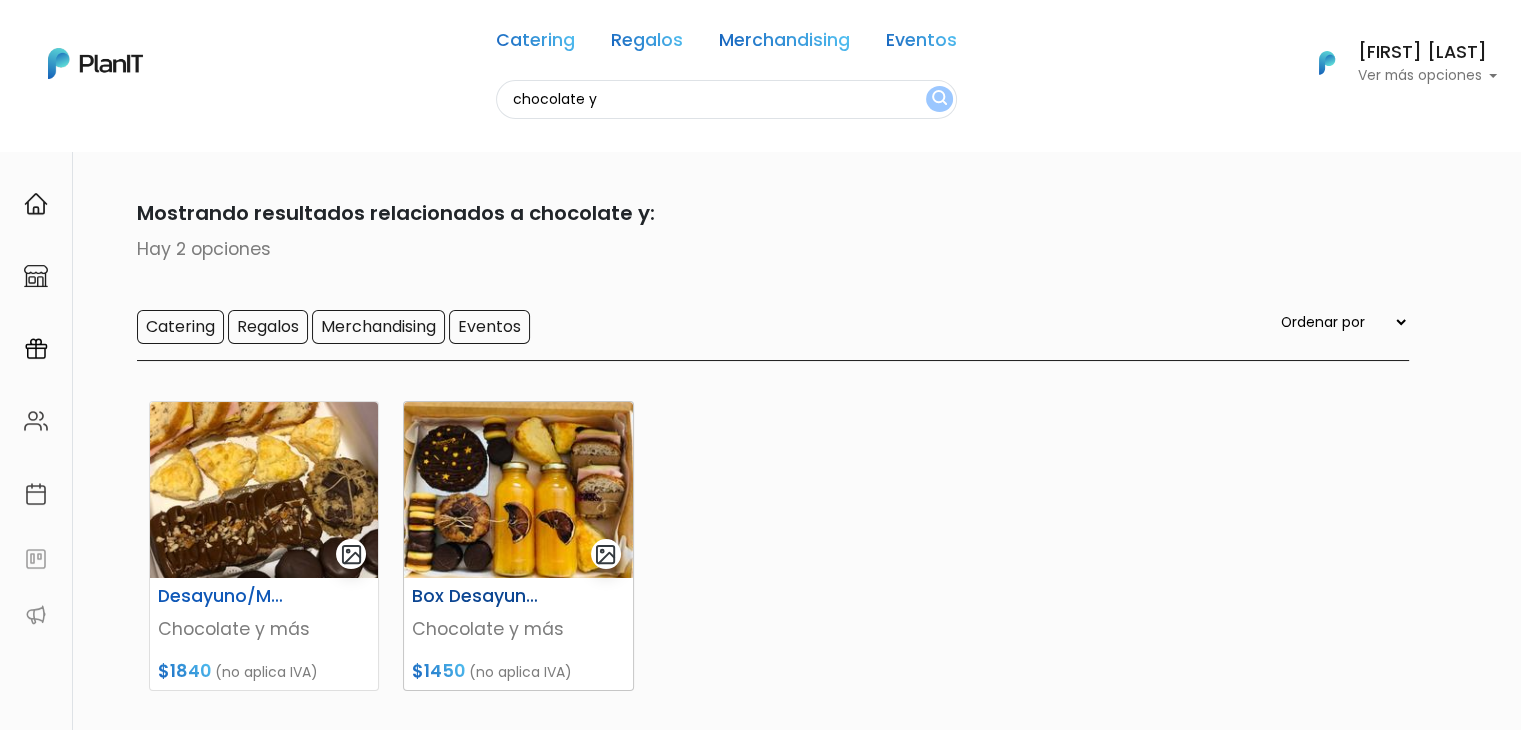 click at bounding box center [518, 490] 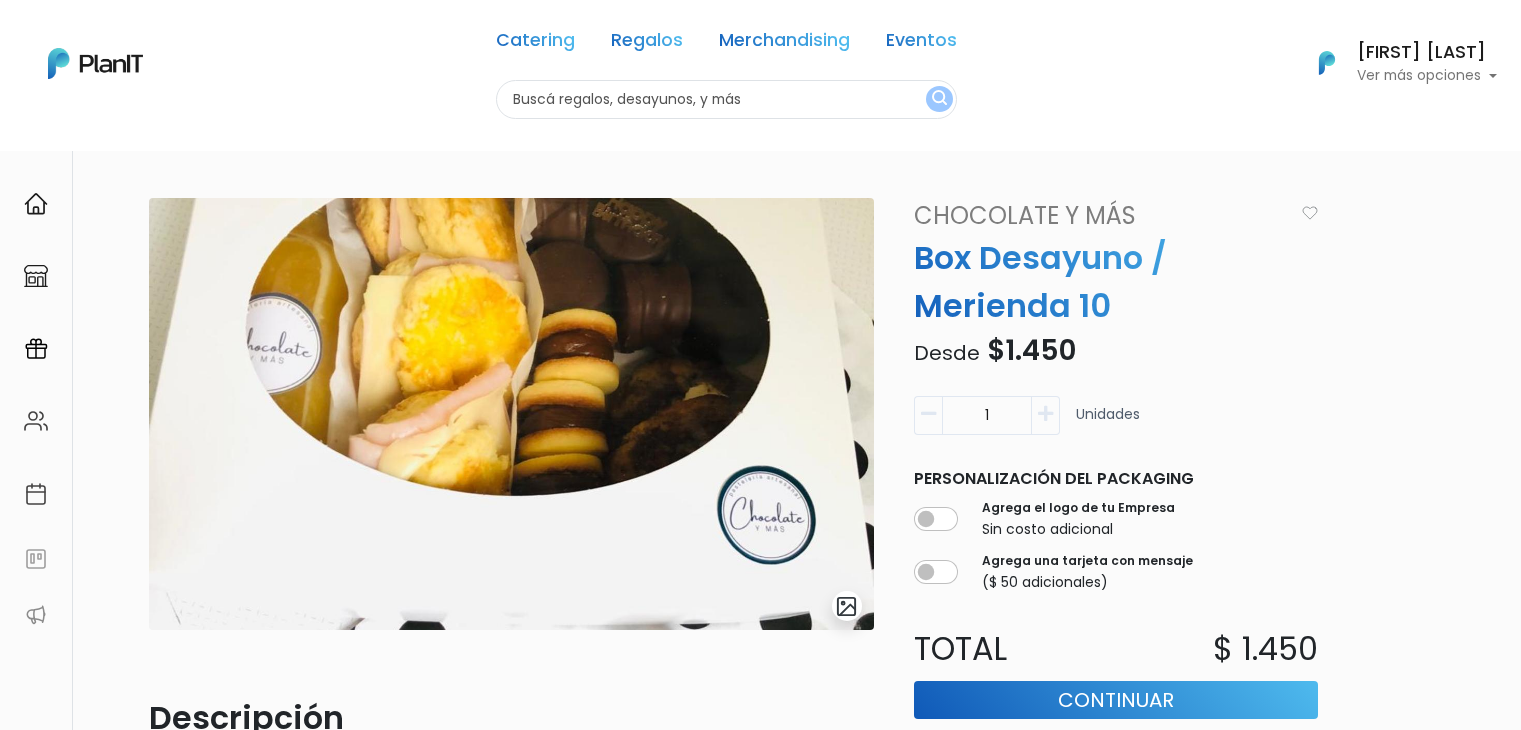 scroll, scrollTop: 0, scrollLeft: 0, axis: both 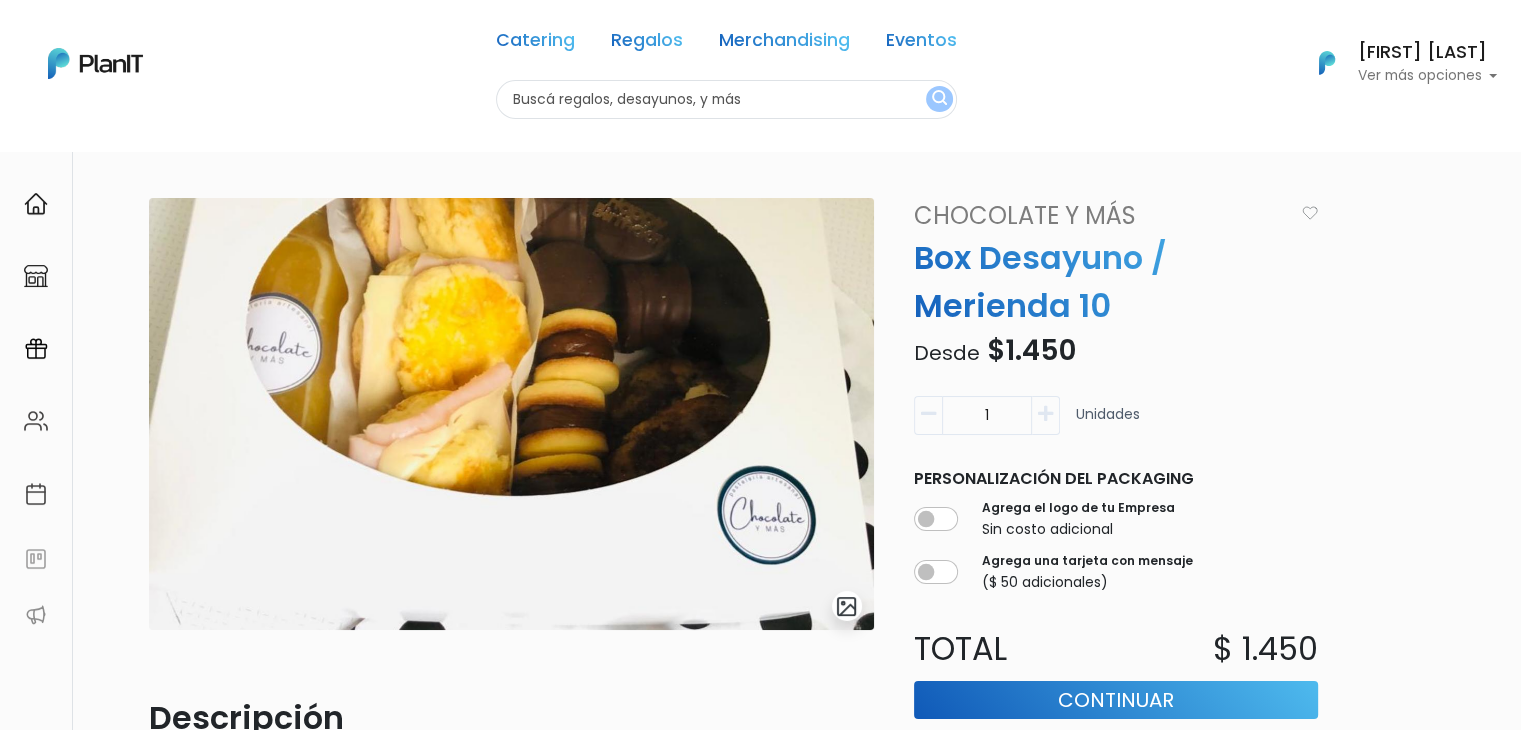 click on "Chocolate y más" at bounding box center (1098, 216) 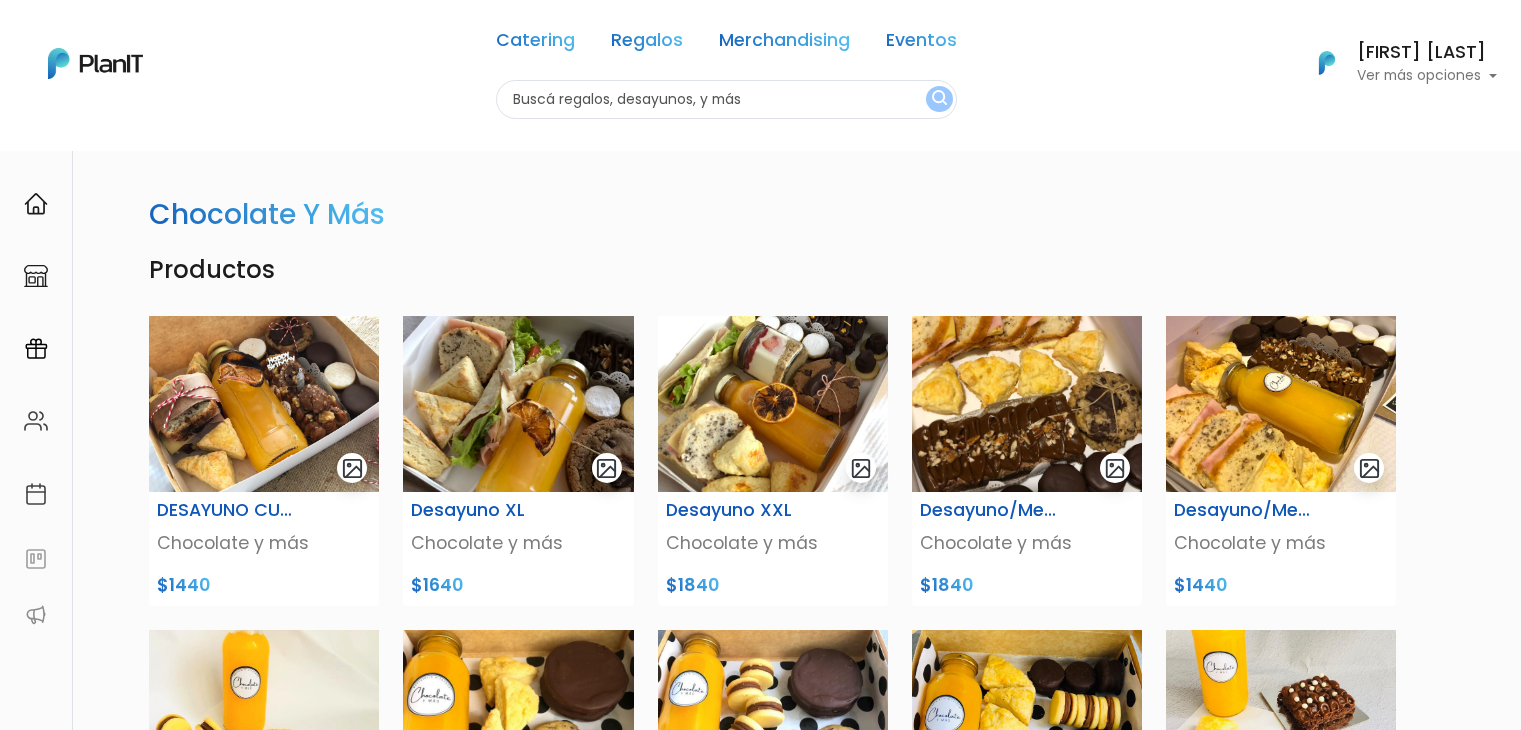 scroll, scrollTop: 0, scrollLeft: 0, axis: both 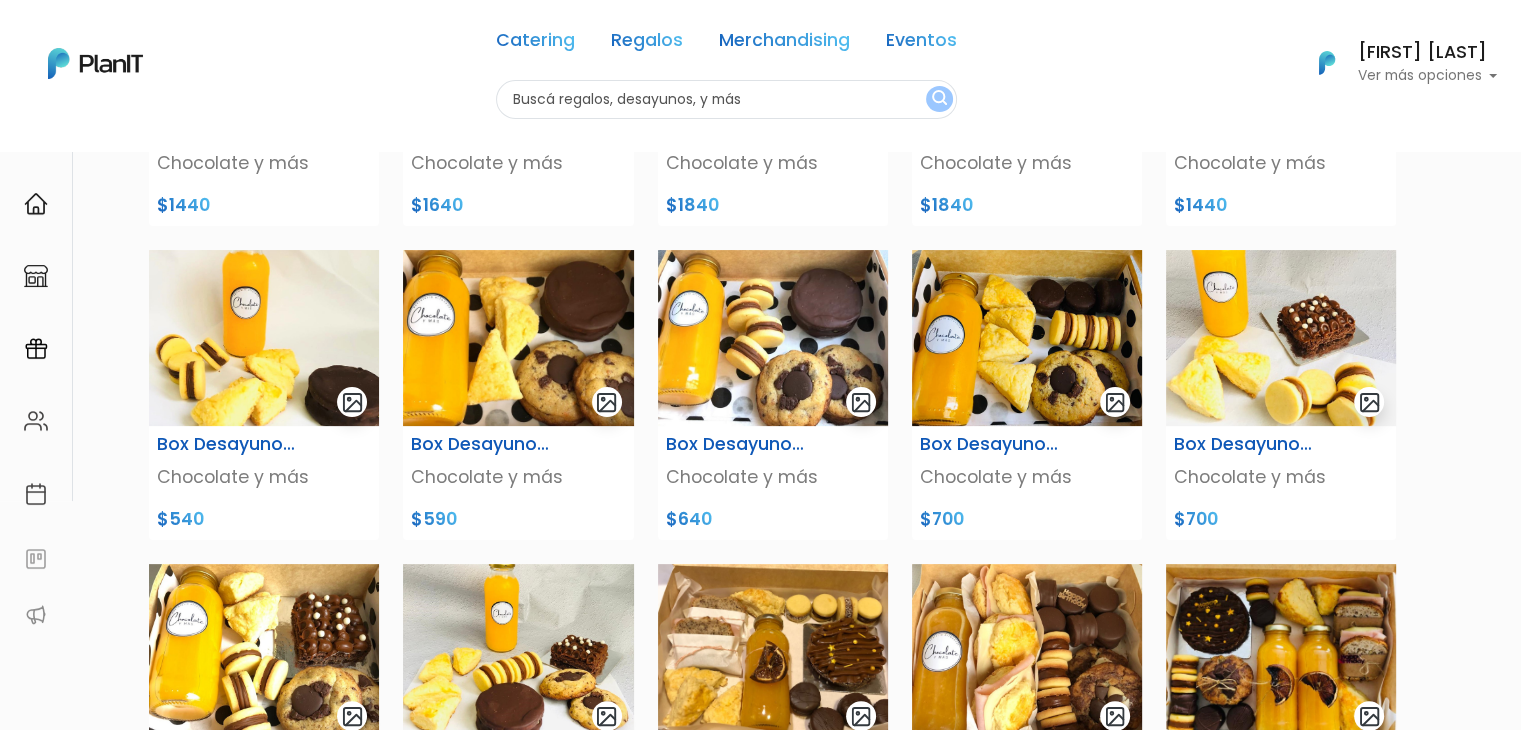 drag, startPoint x: 1528, startPoint y: 121, endPoint x: 1527, endPoint y: 283, distance: 162.00308 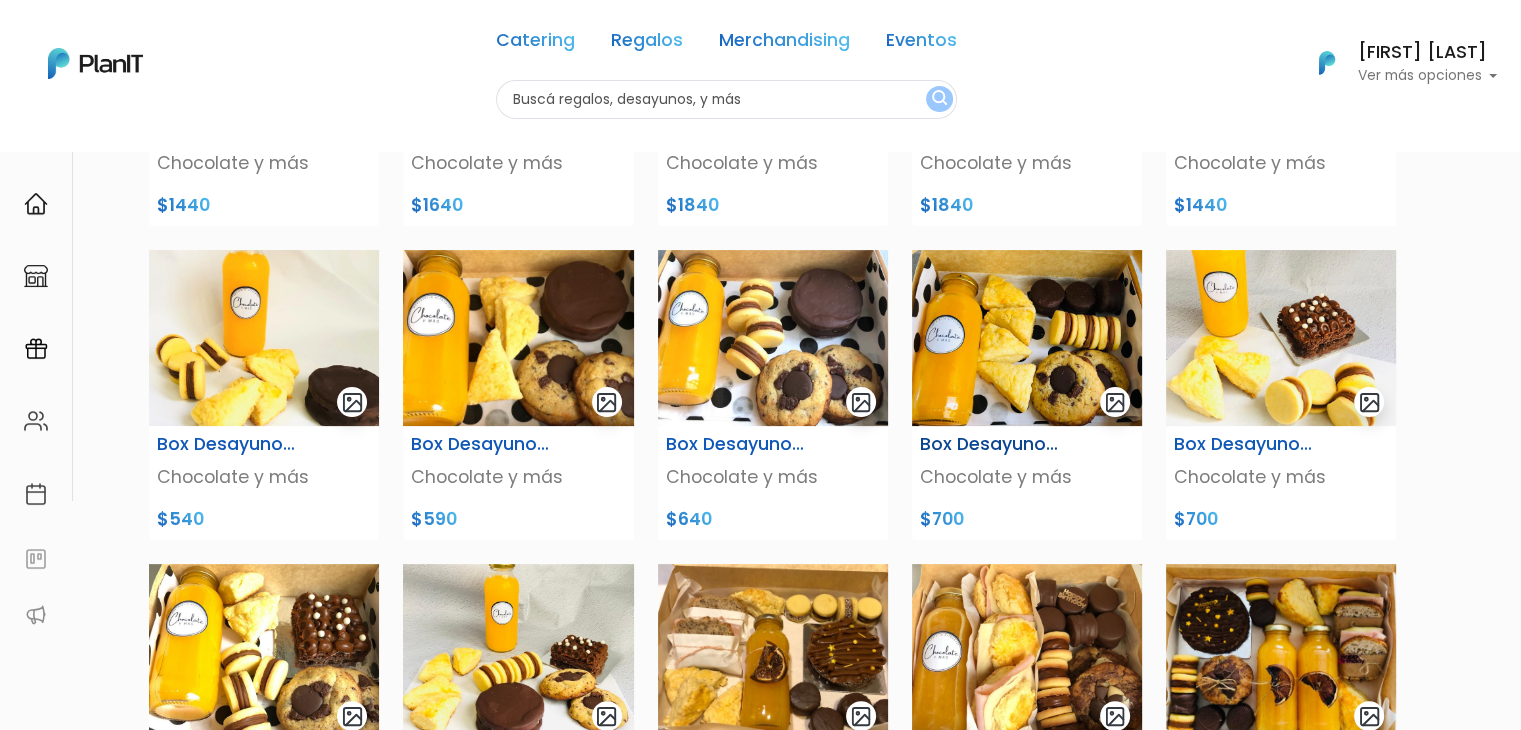 click at bounding box center [1027, 338] 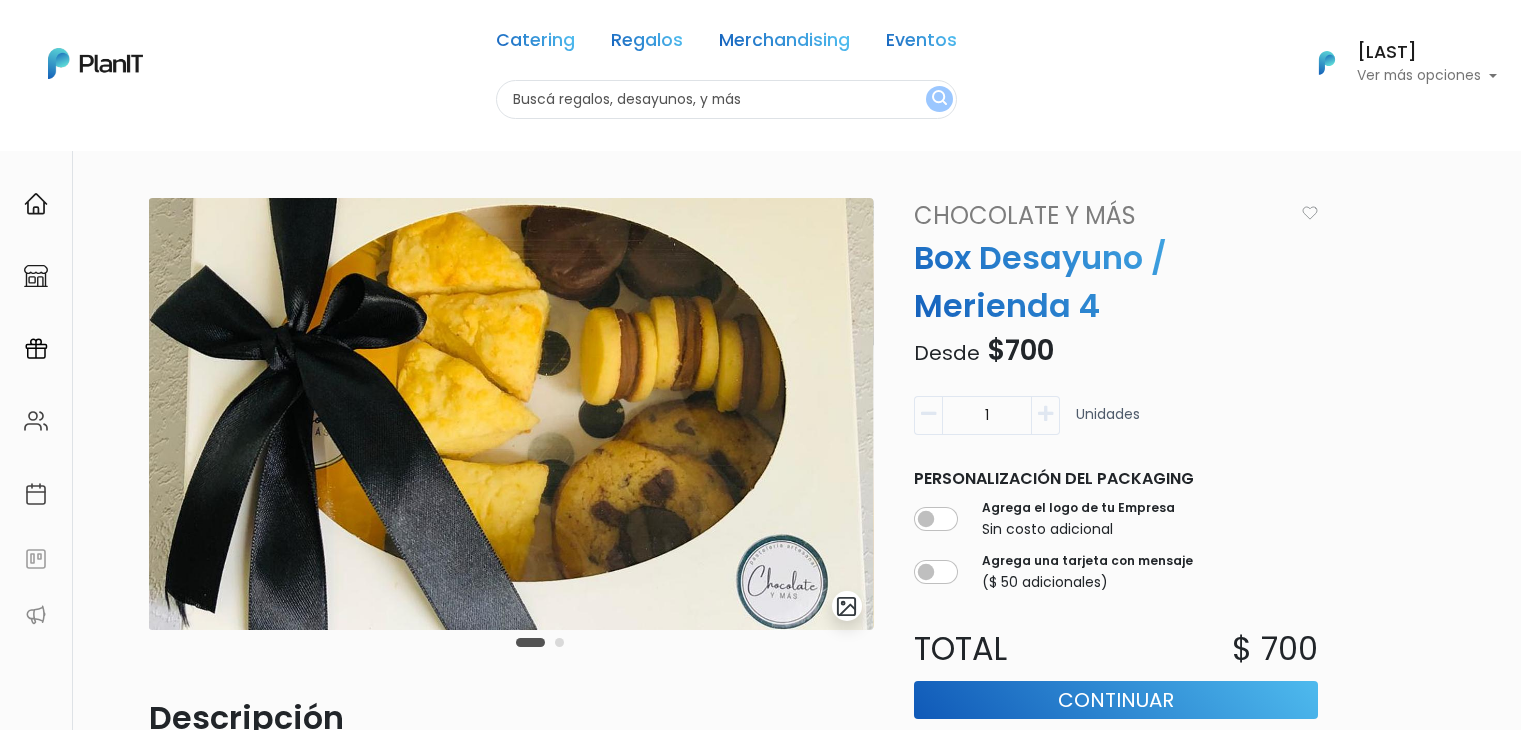 scroll, scrollTop: 0, scrollLeft: 0, axis: both 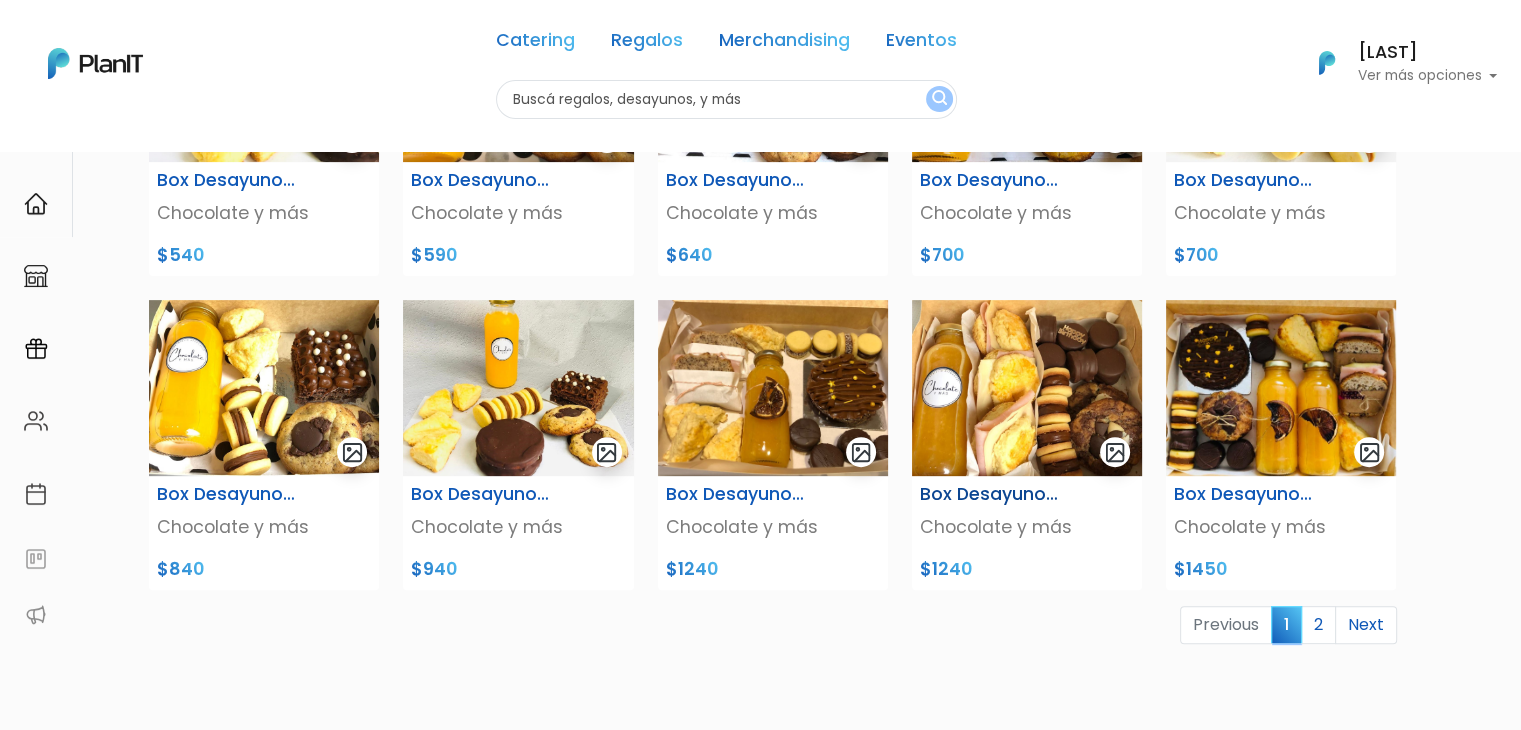 click at bounding box center (1027, 388) 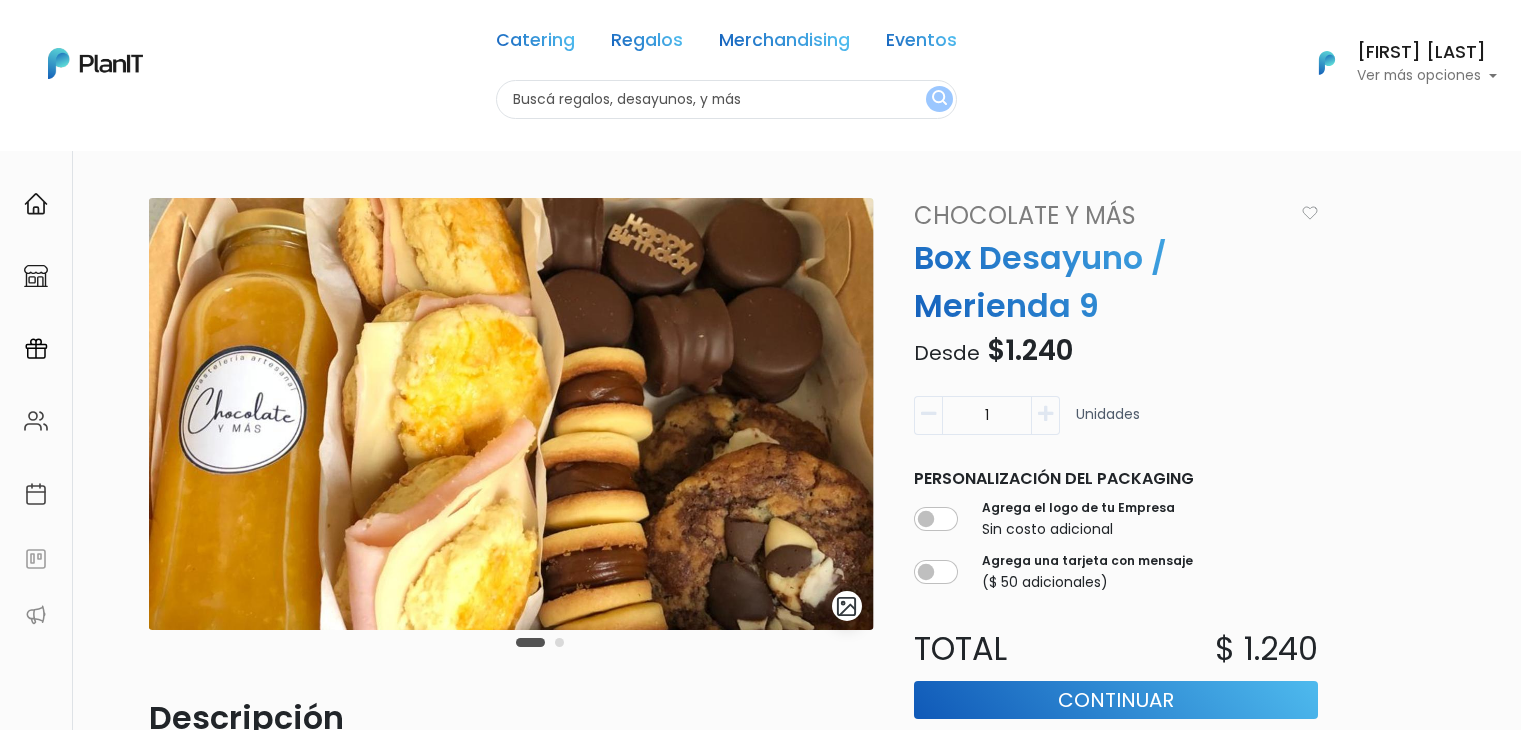 scroll, scrollTop: 0, scrollLeft: 0, axis: both 